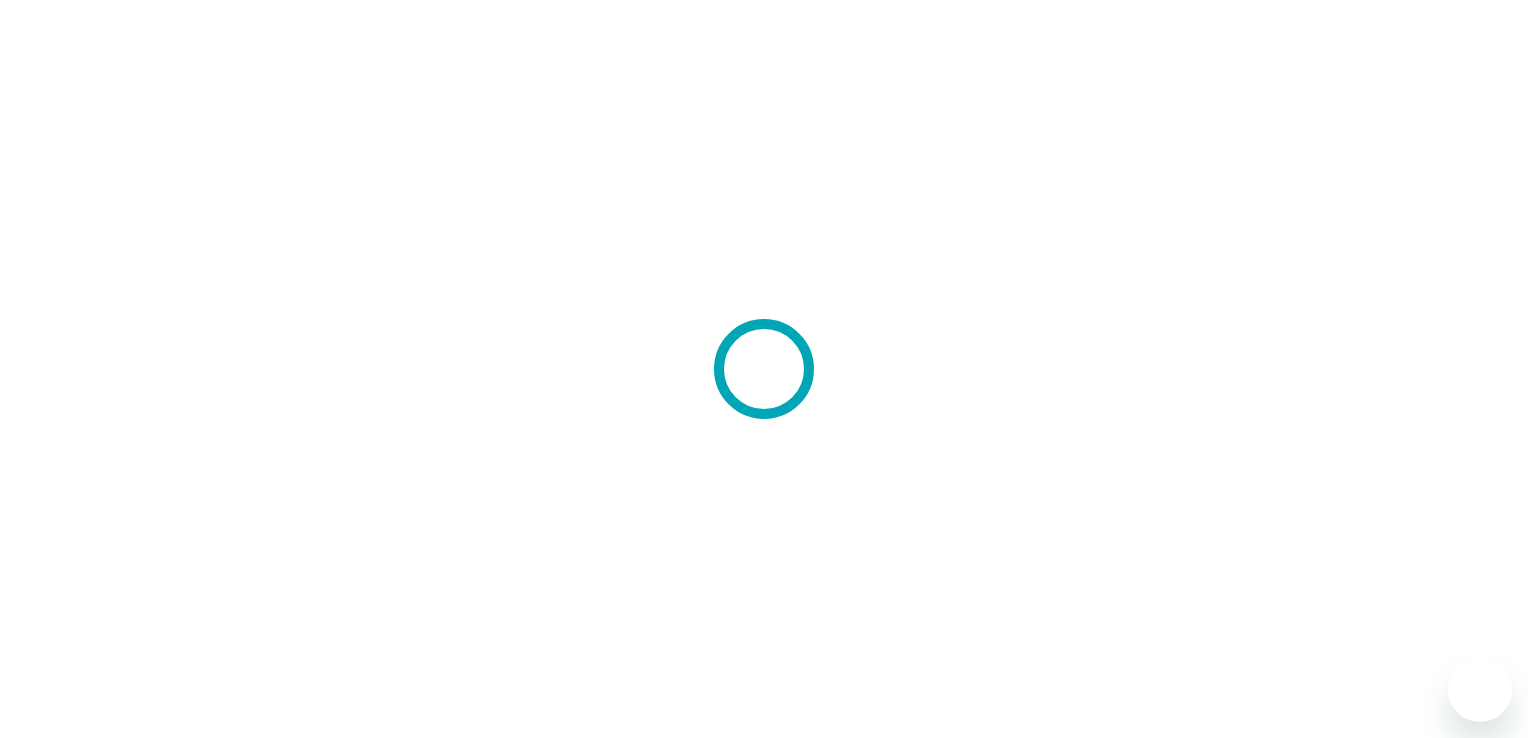 scroll, scrollTop: 0, scrollLeft: 0, axis: both 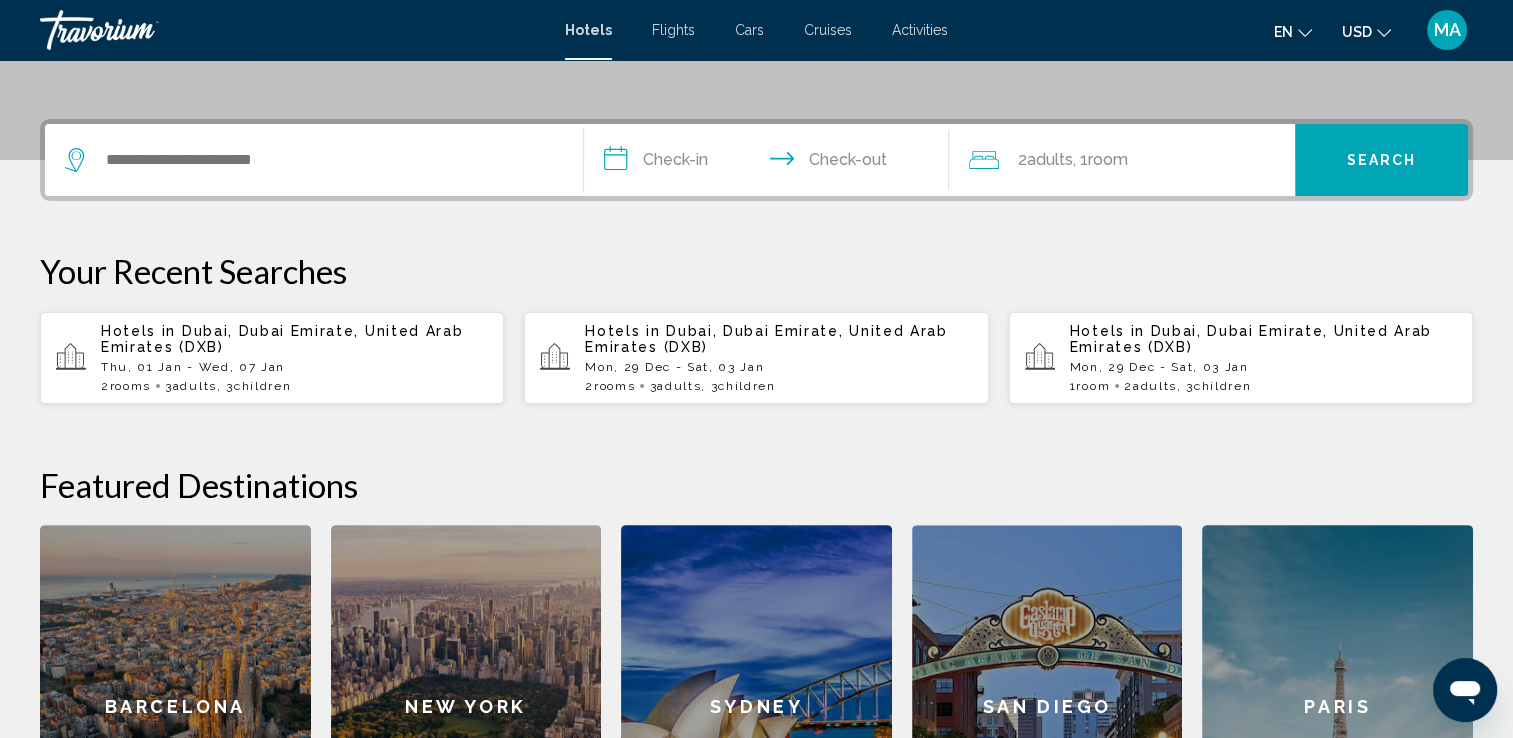 click on "Thu, 01 Jan - Wed, 07 Jan" at bounding box center (294, 367) 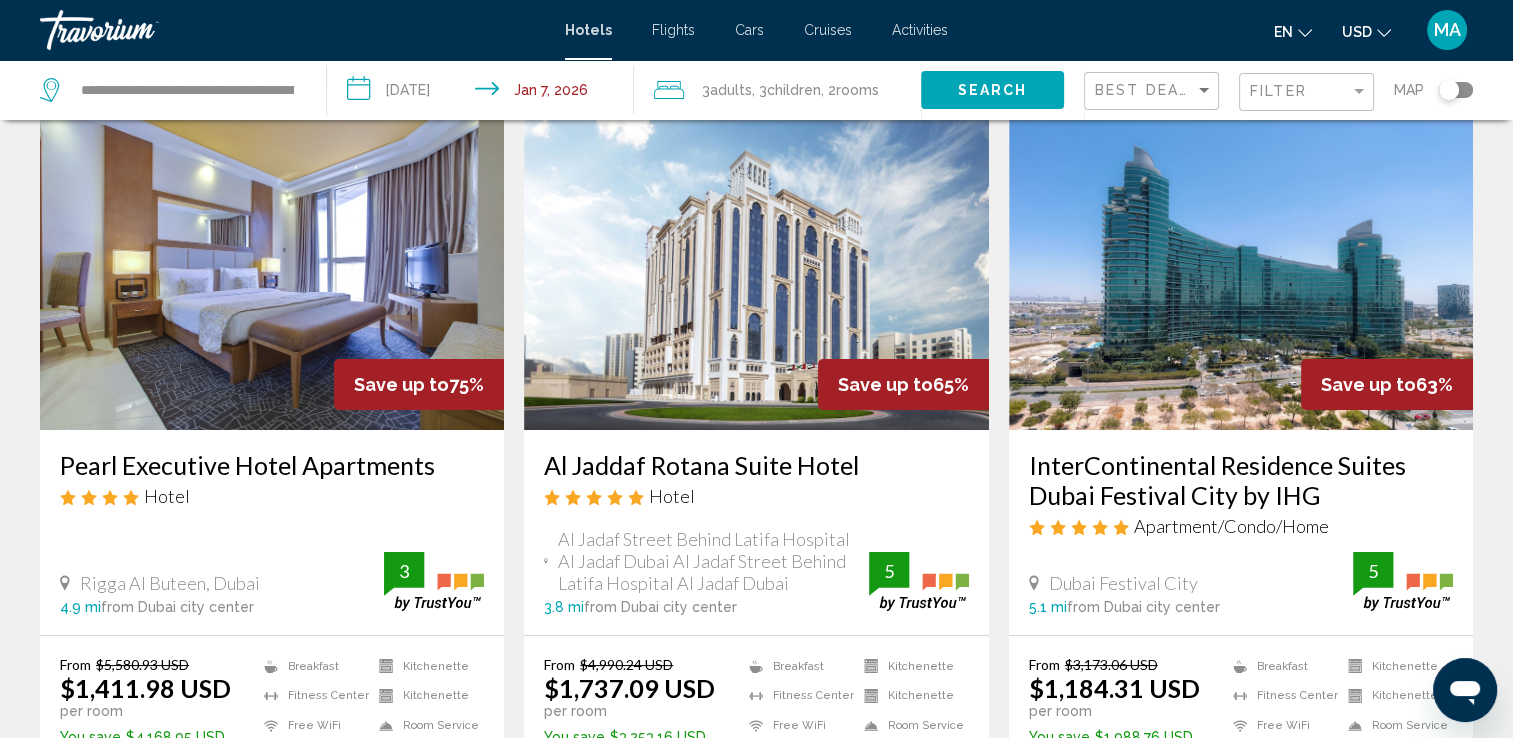 scroll, scrollTop: 0, scrollLeft: 0, axis: both 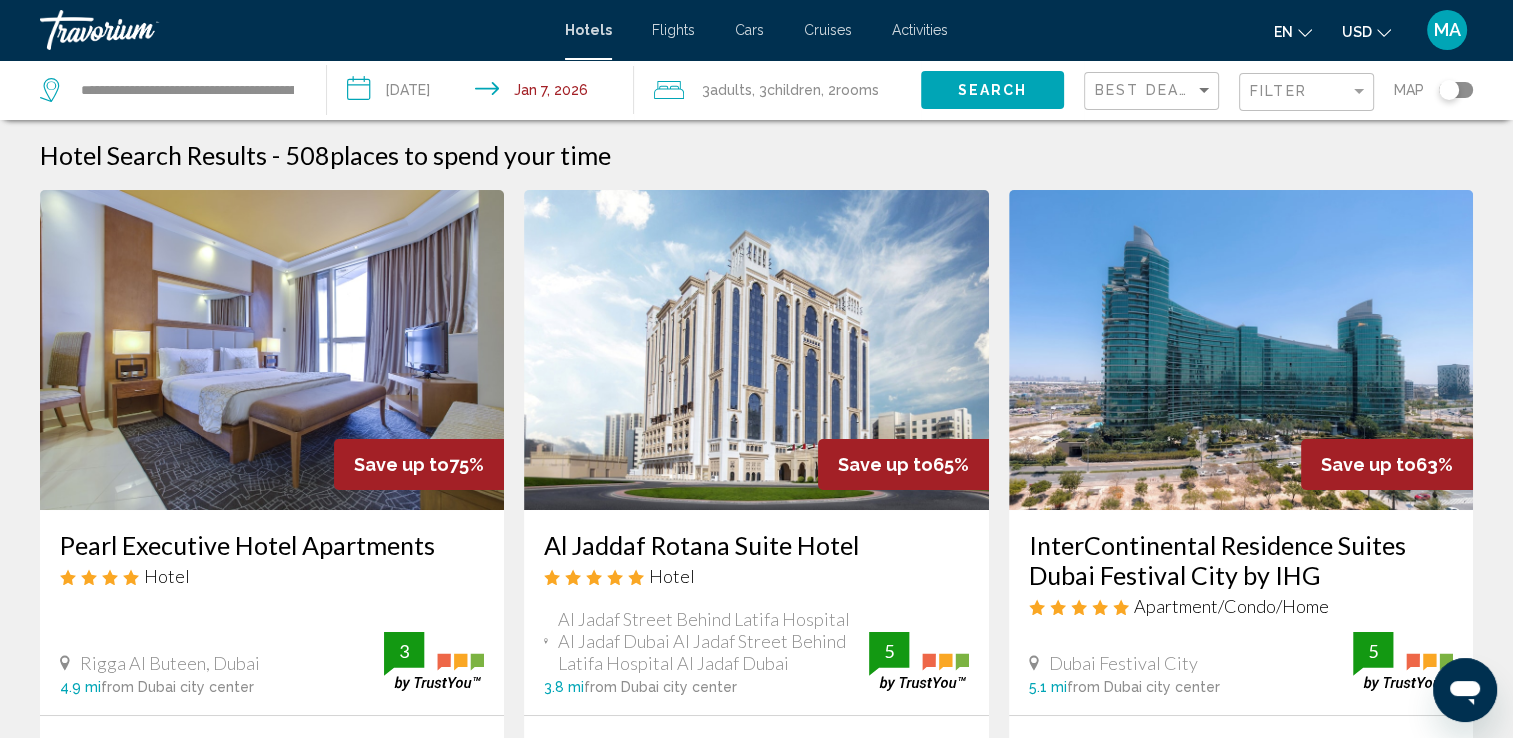 click on "**********" at bounding box center (484, 93) 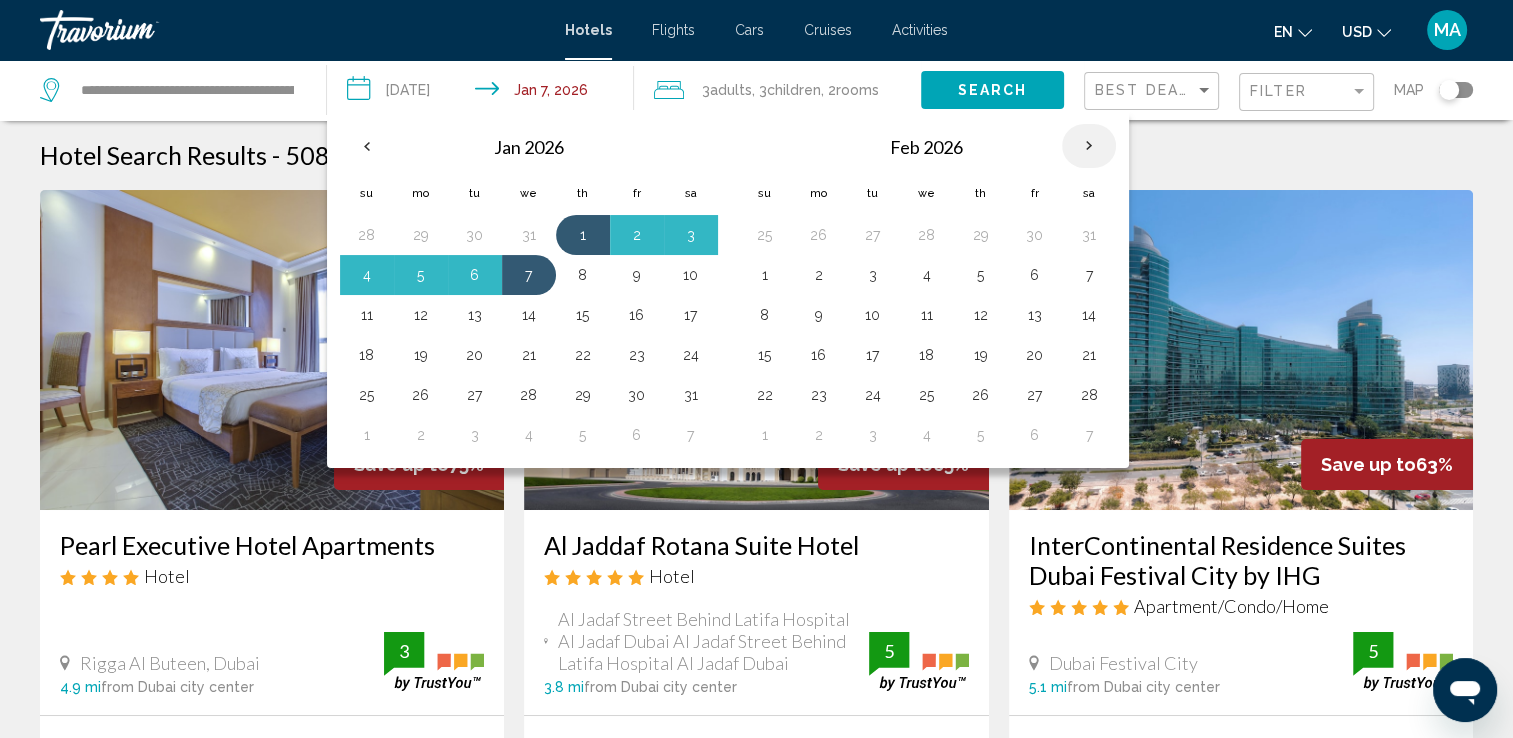click at bounding box center (1089, 146) 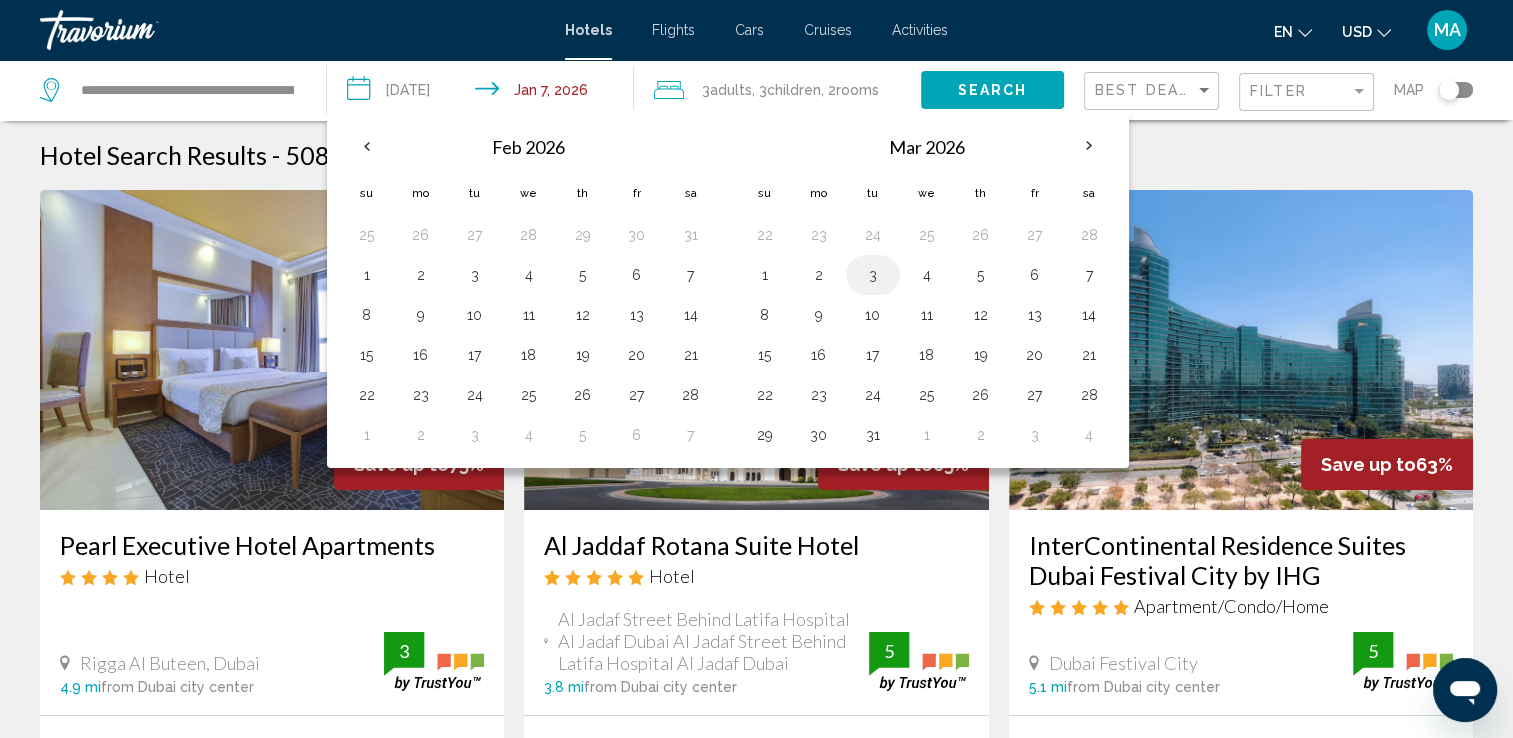click on "3" at bounding box center (873, 275) 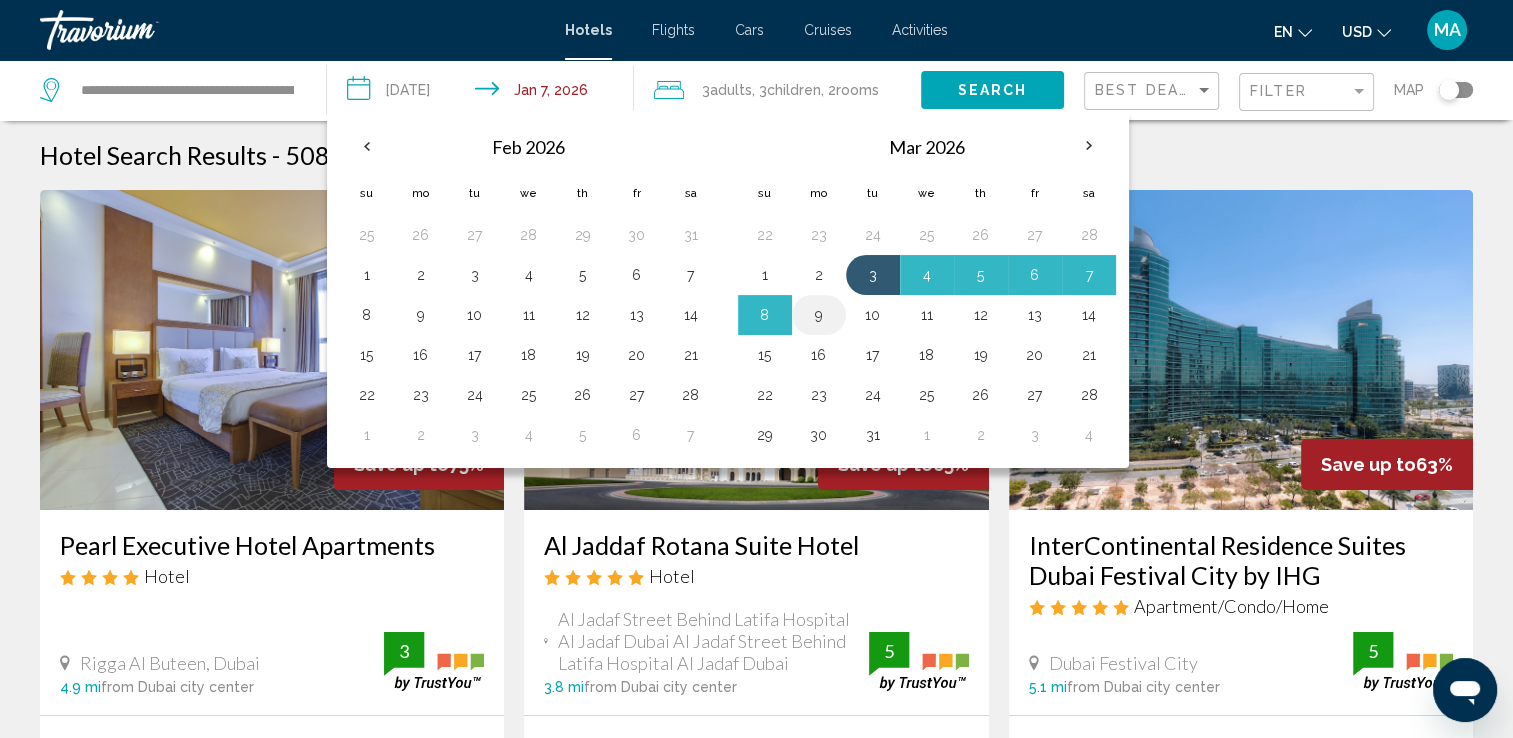 click on "9" at bounding box center (819, 315) 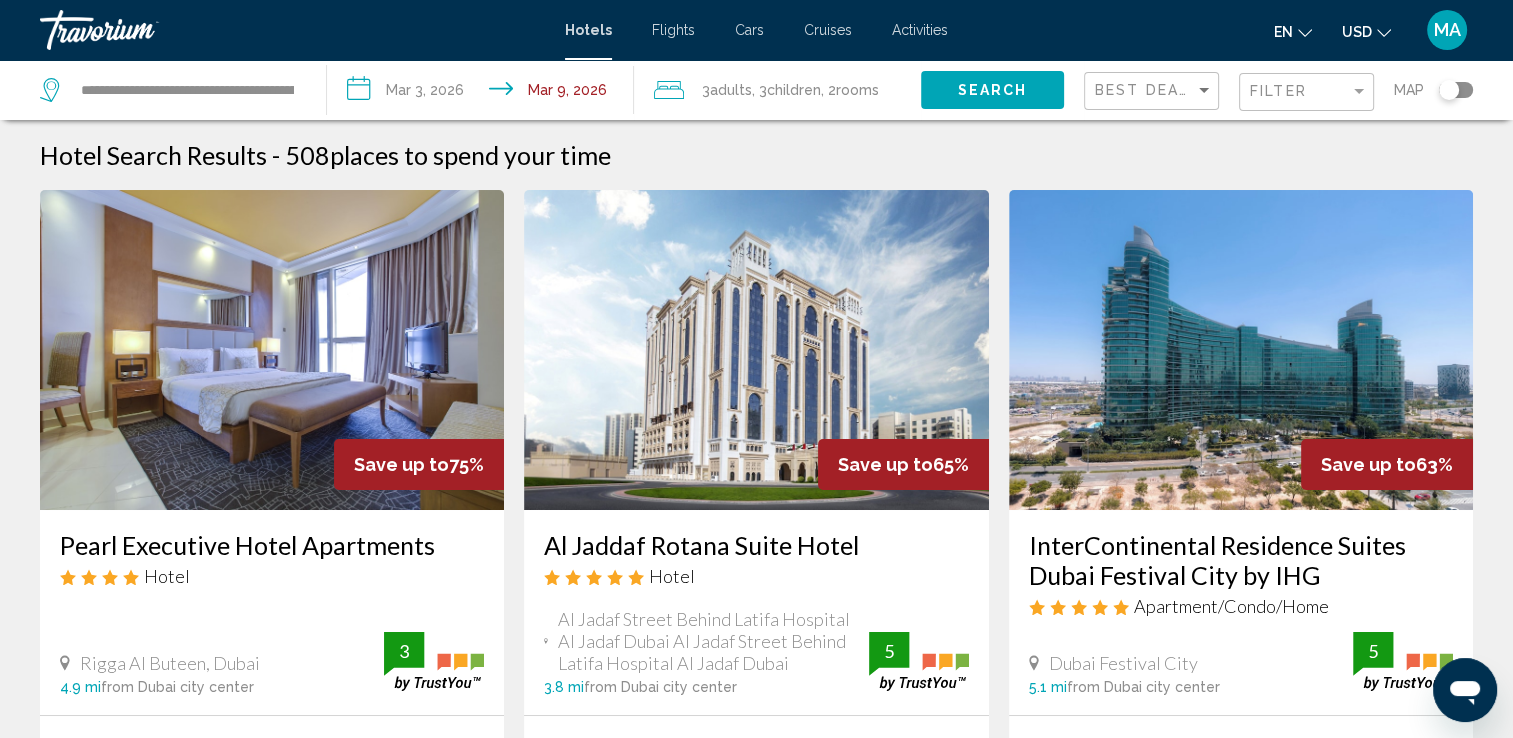 type 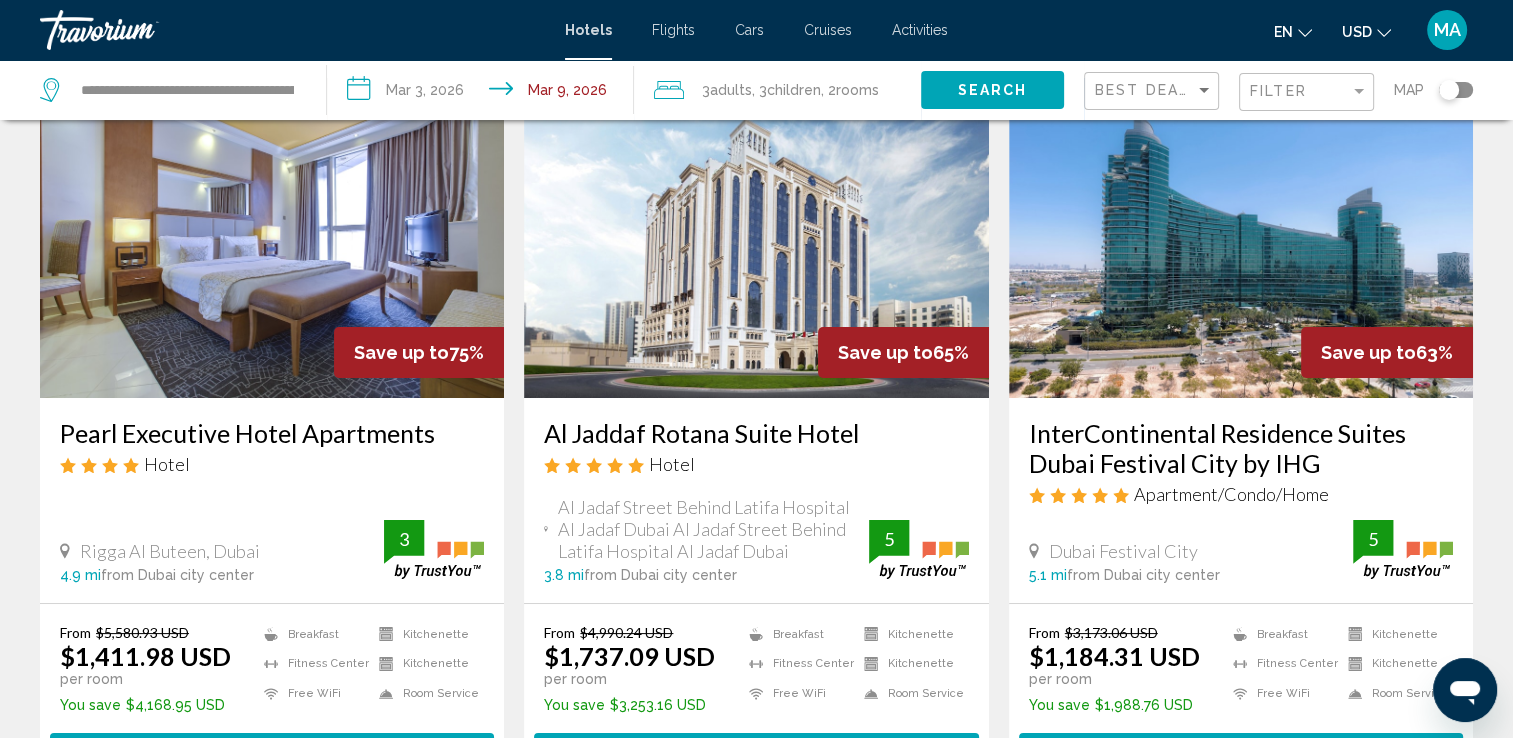 scroll, scrollTop: 160, scrollLeft: 0, axis: vertical 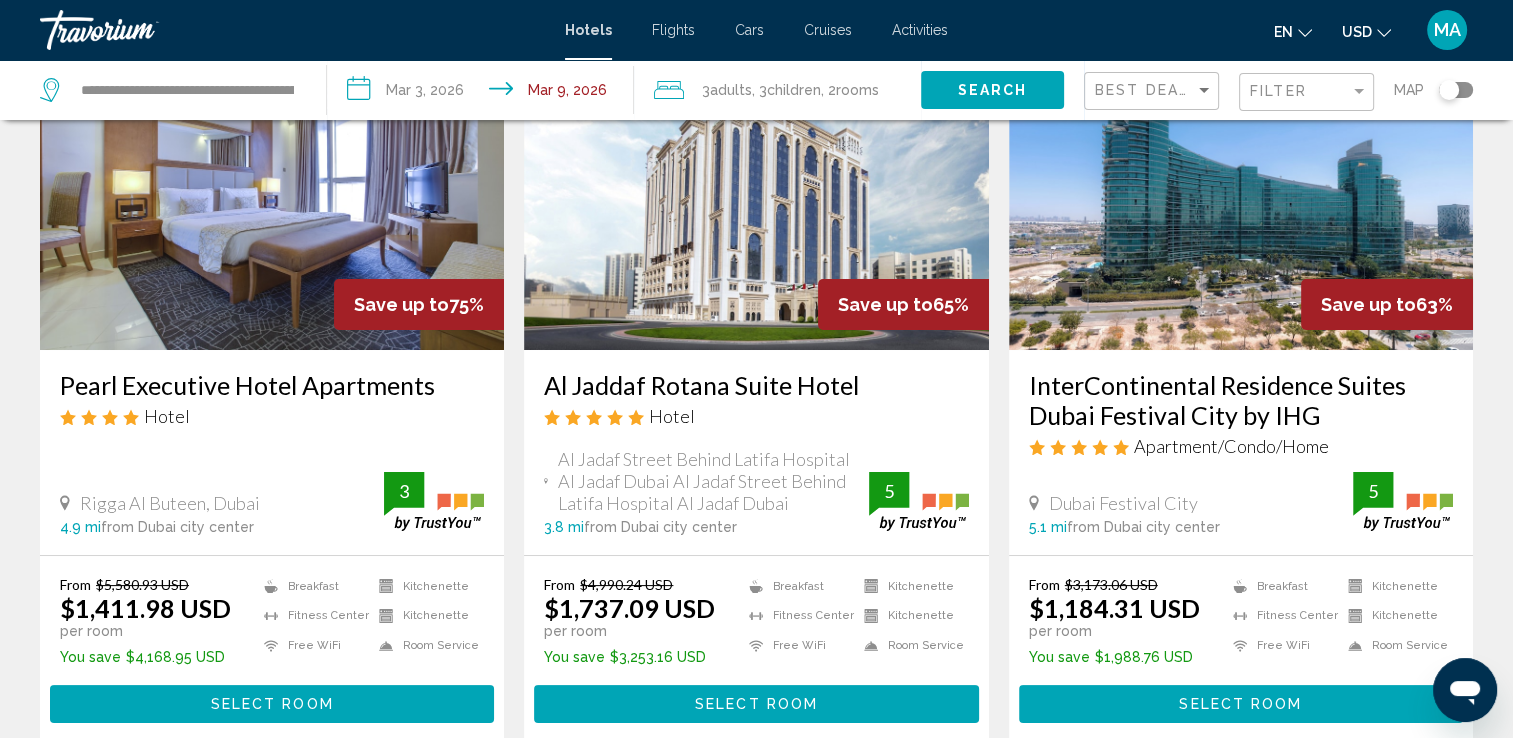 click on "**********" at bounding box center (484, 93) 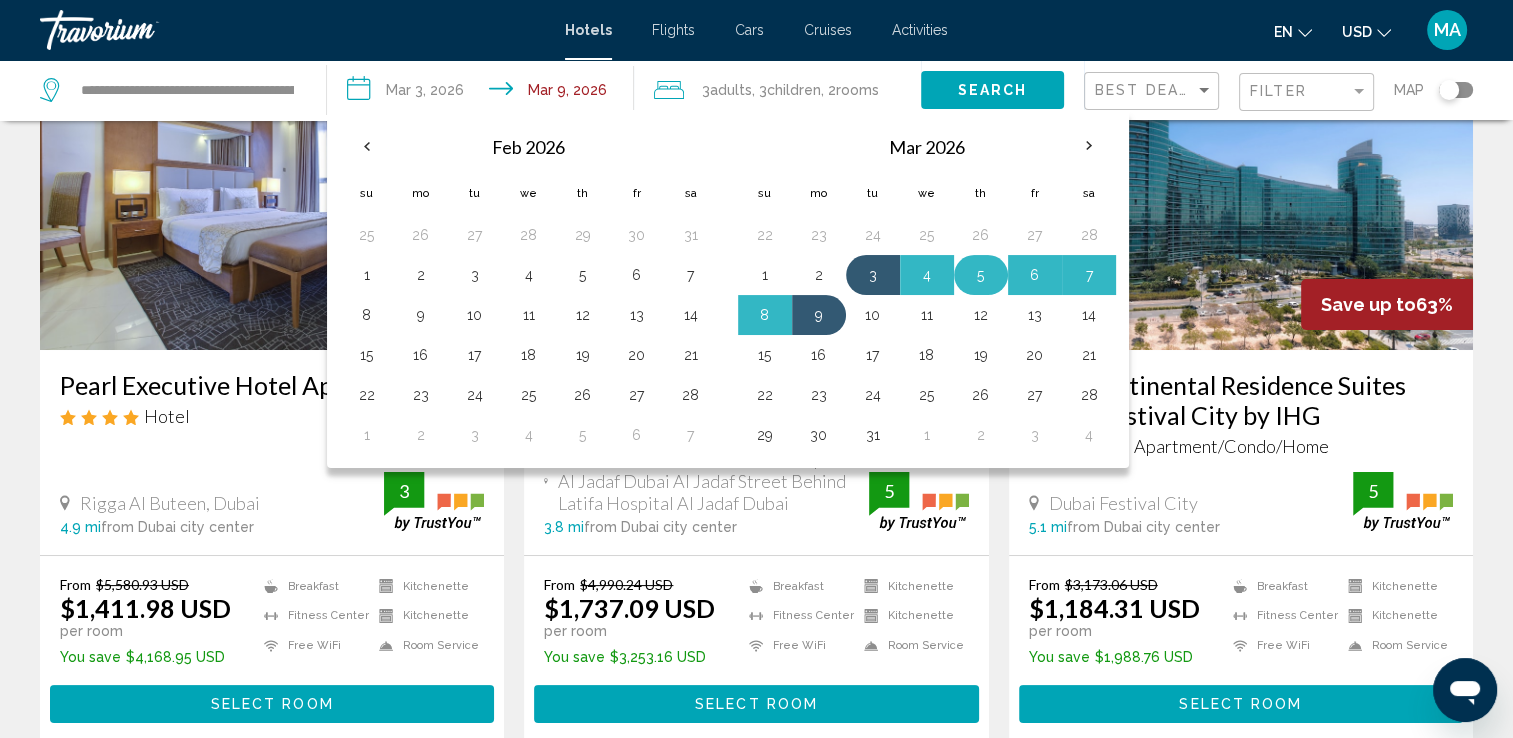 click on "5" at bounding box center (981, 275) 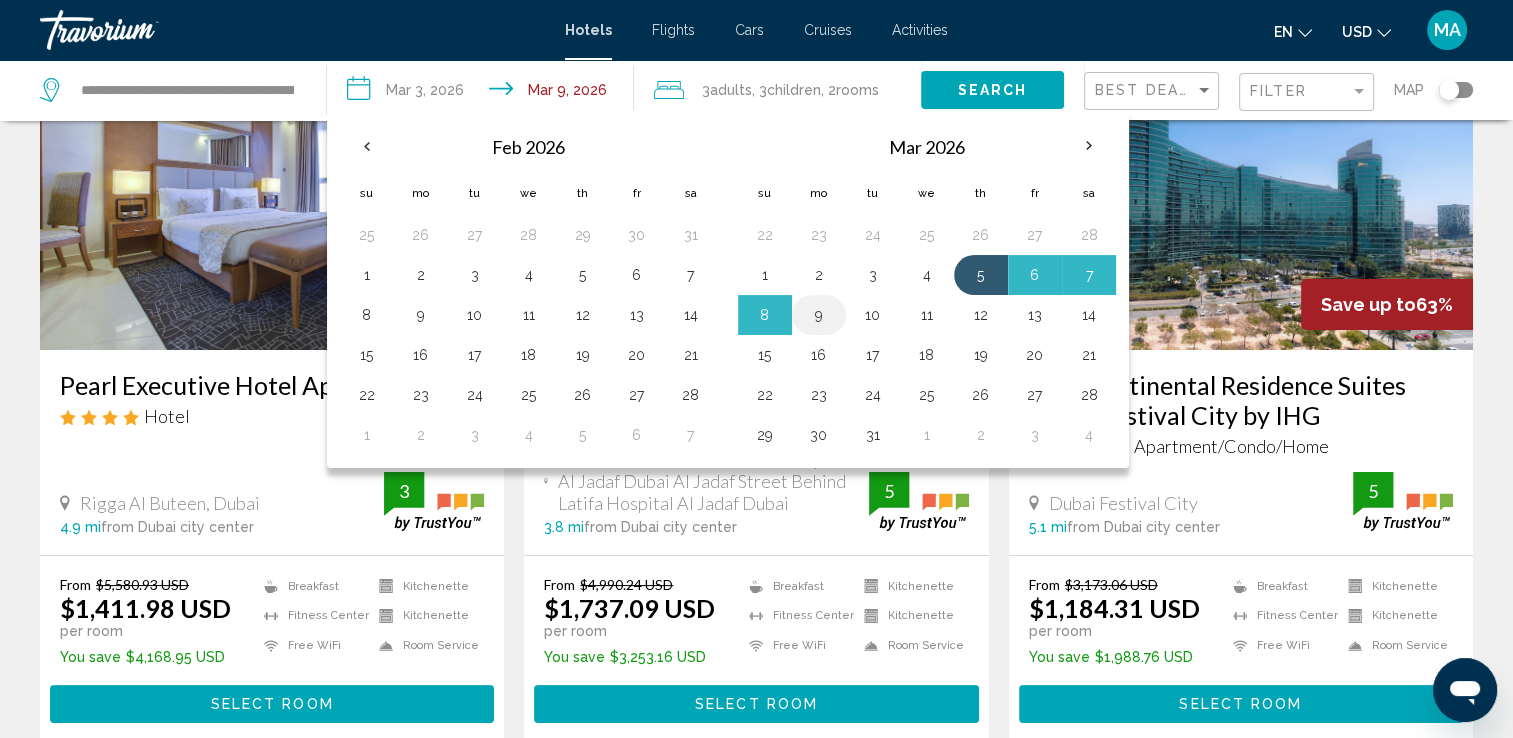 click on "9" at bounding box center (819, 315) 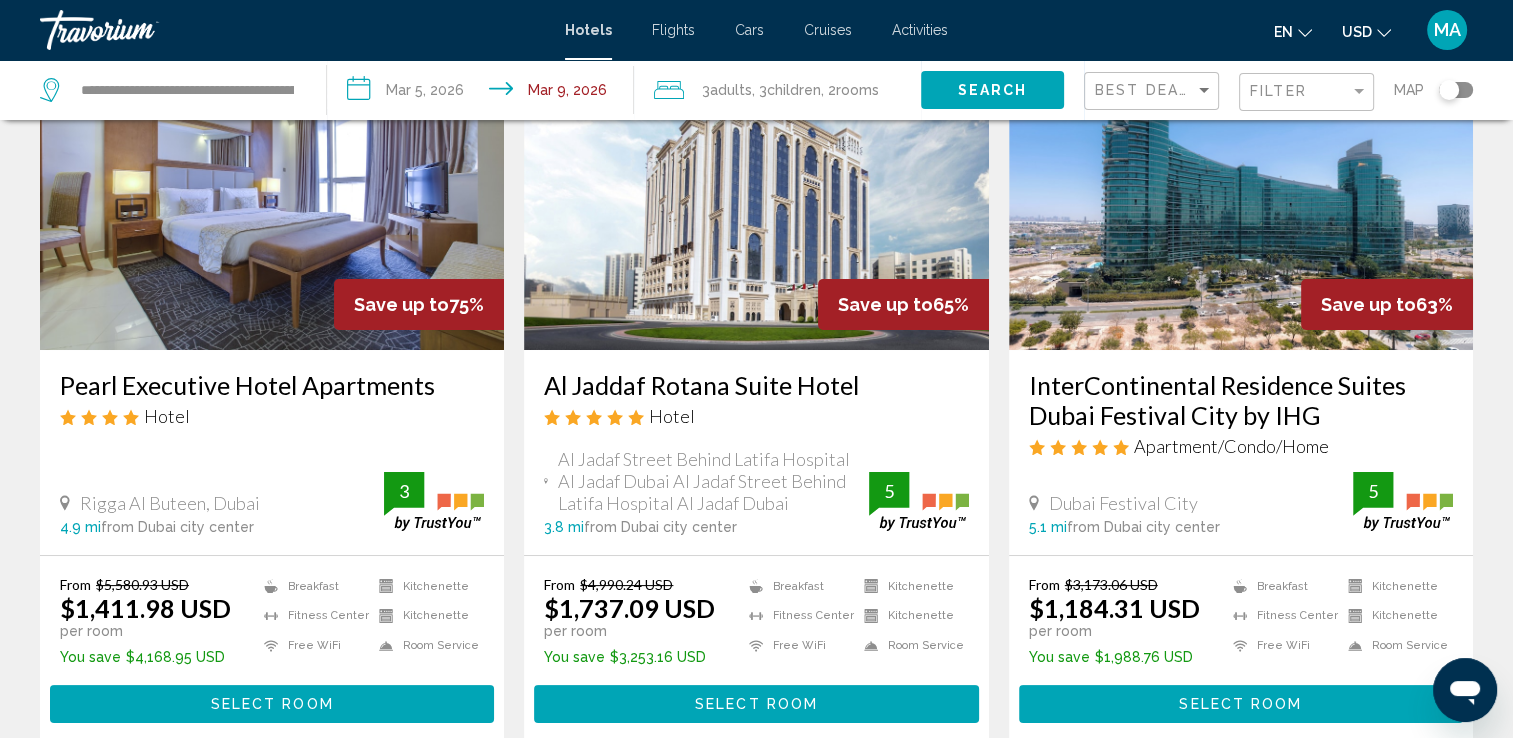 click on "Children" 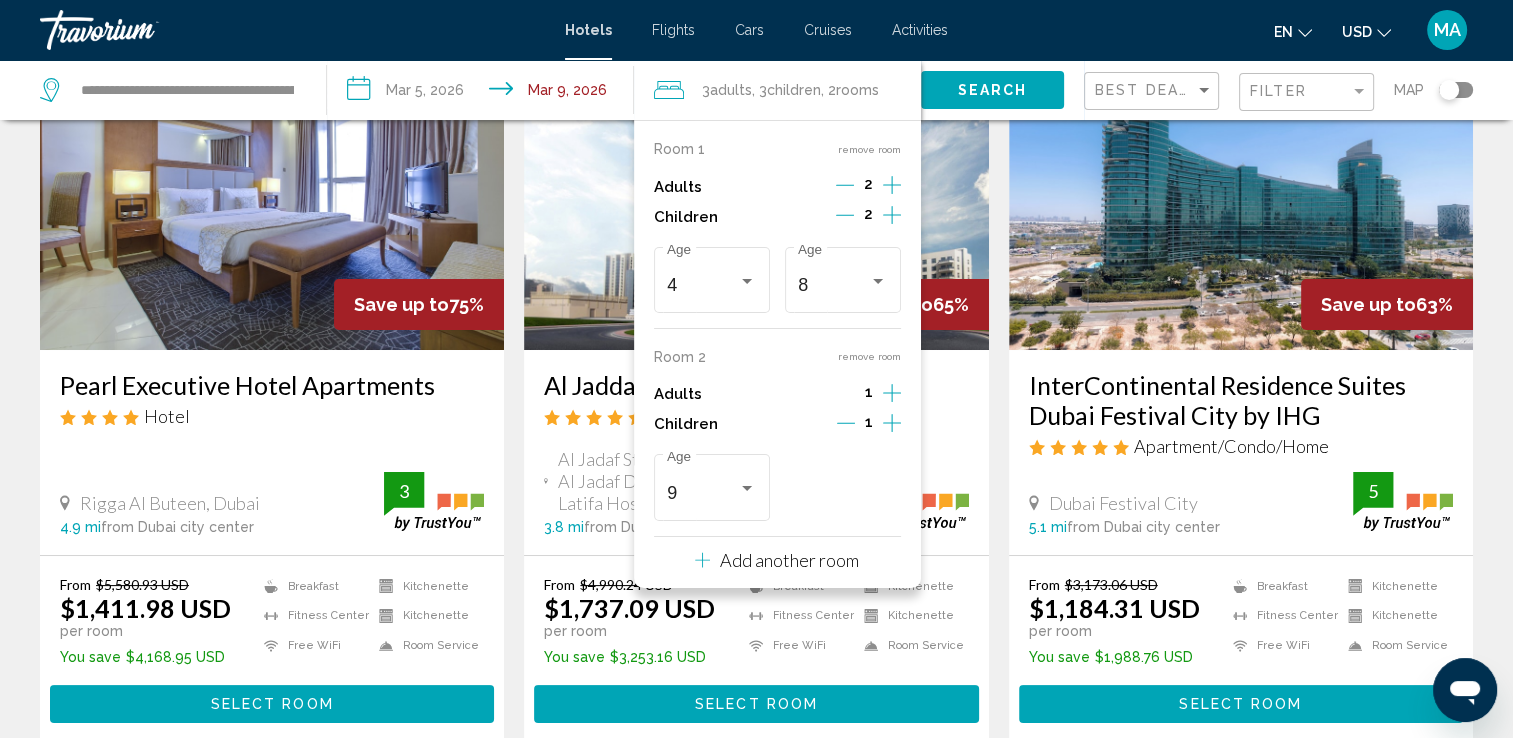 click 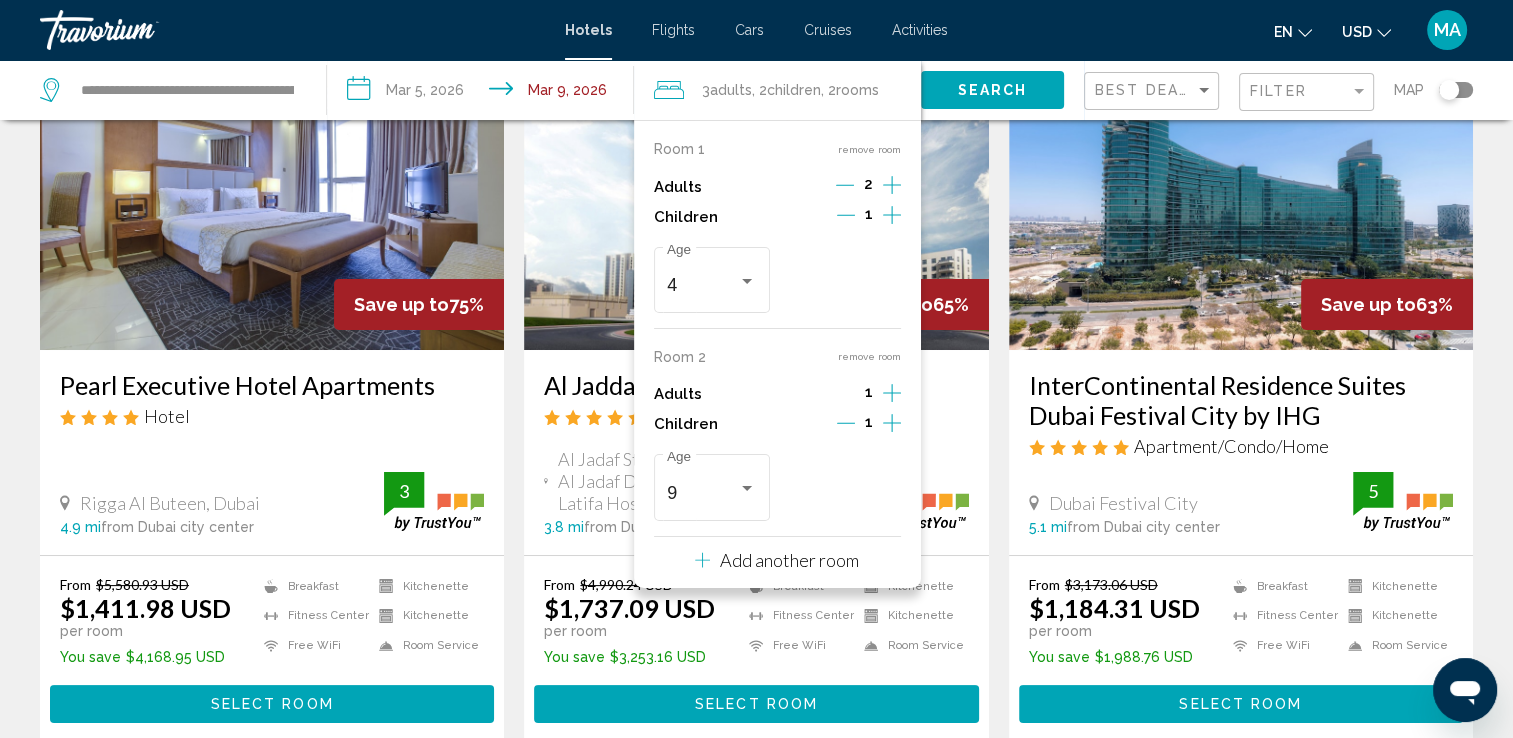 click 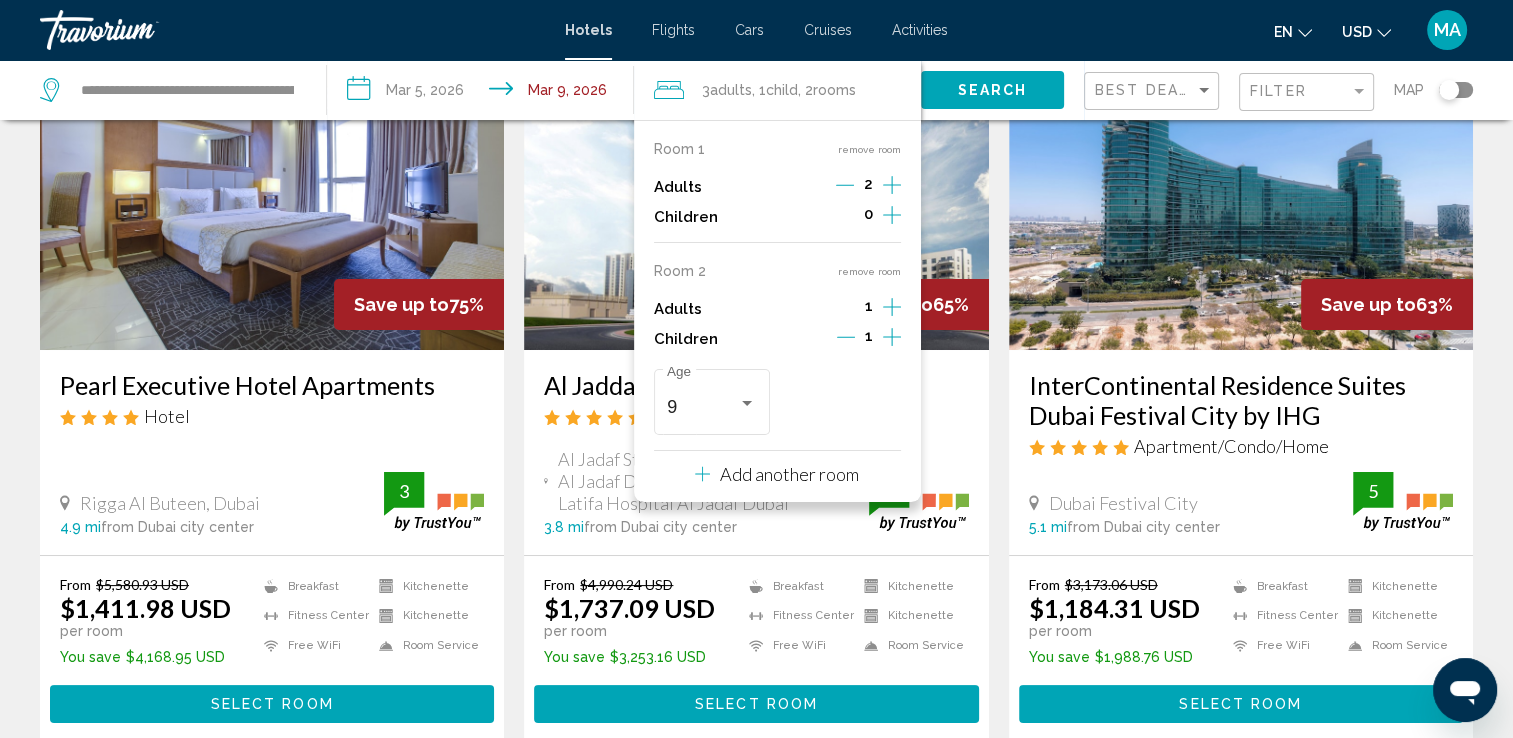 click 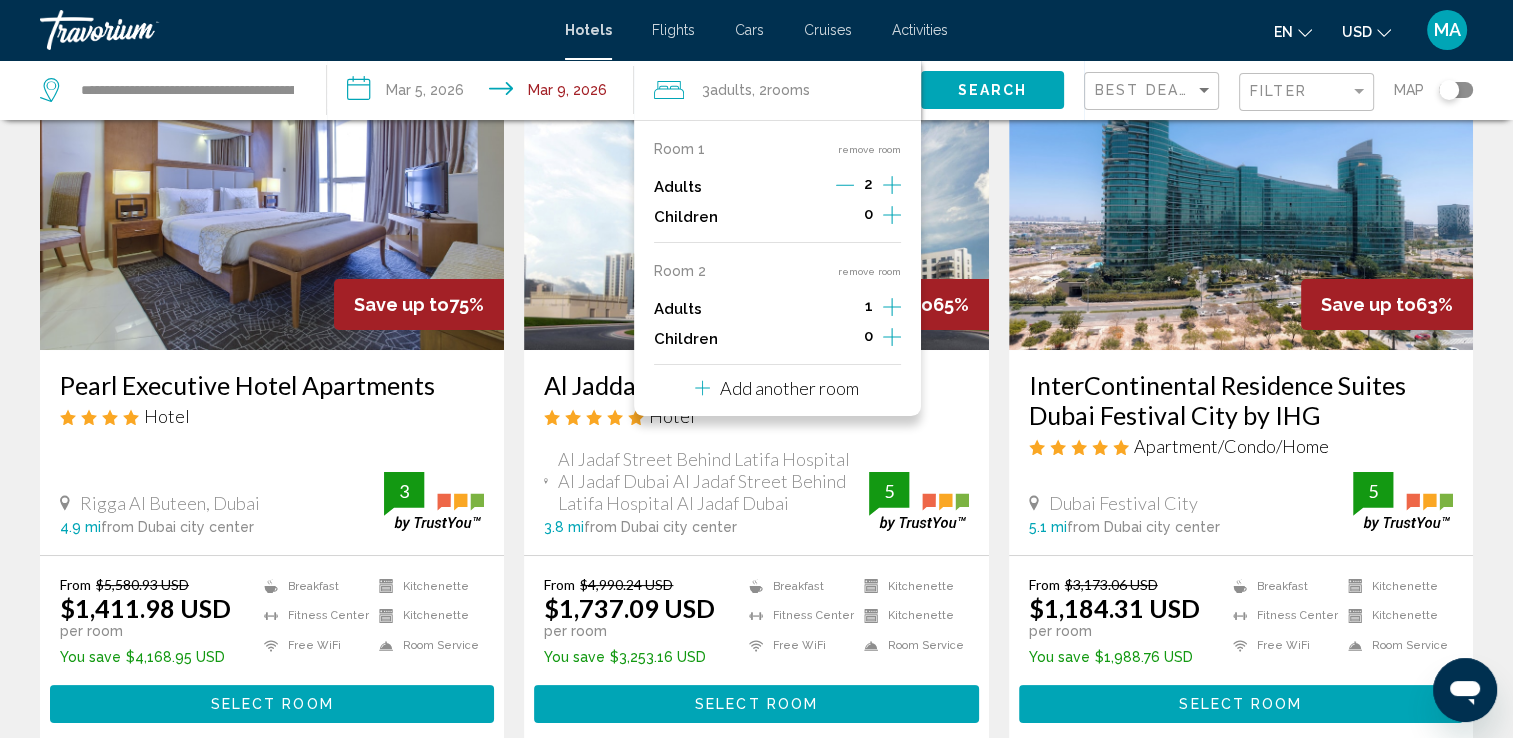 click on "remove room" at bounding box center [869, 271] 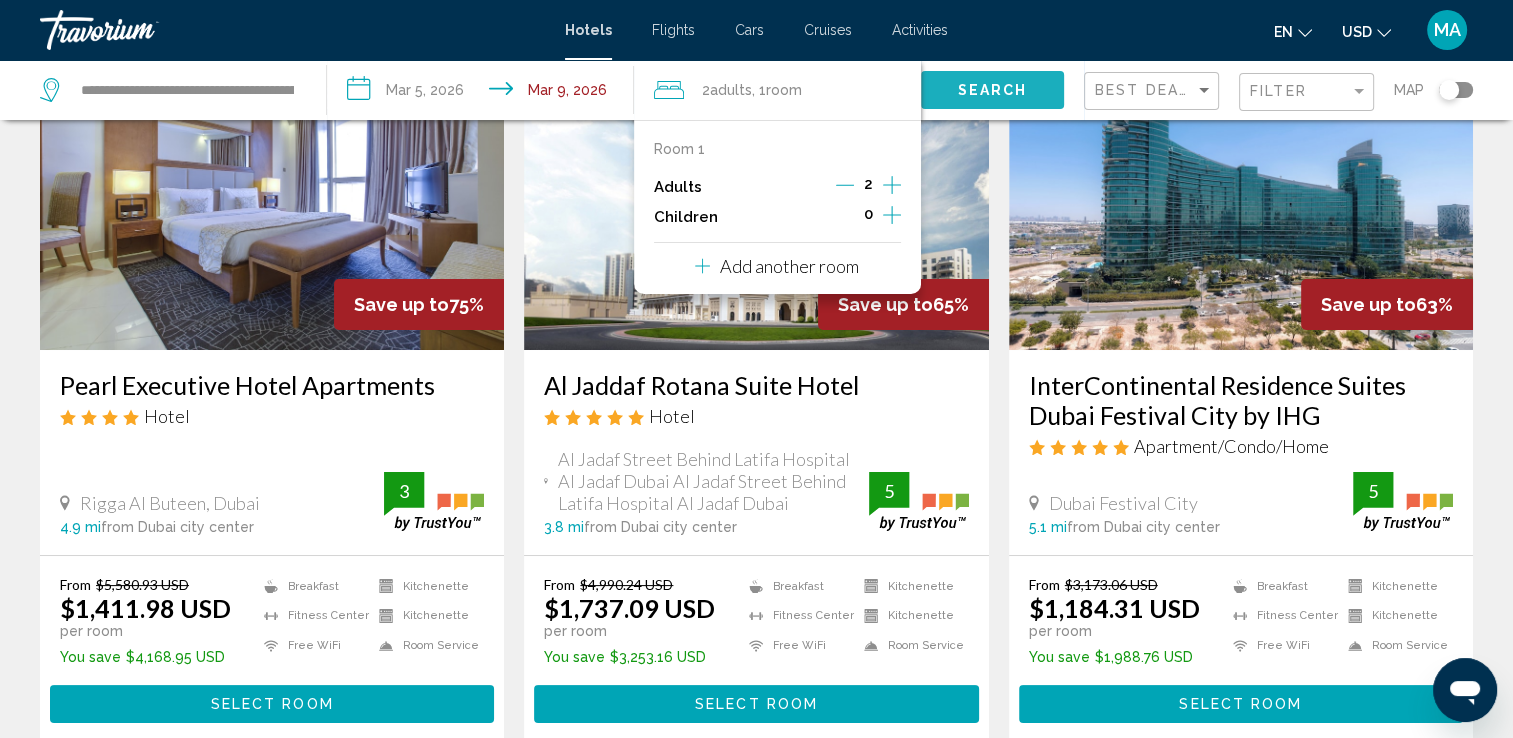 click on "Search" 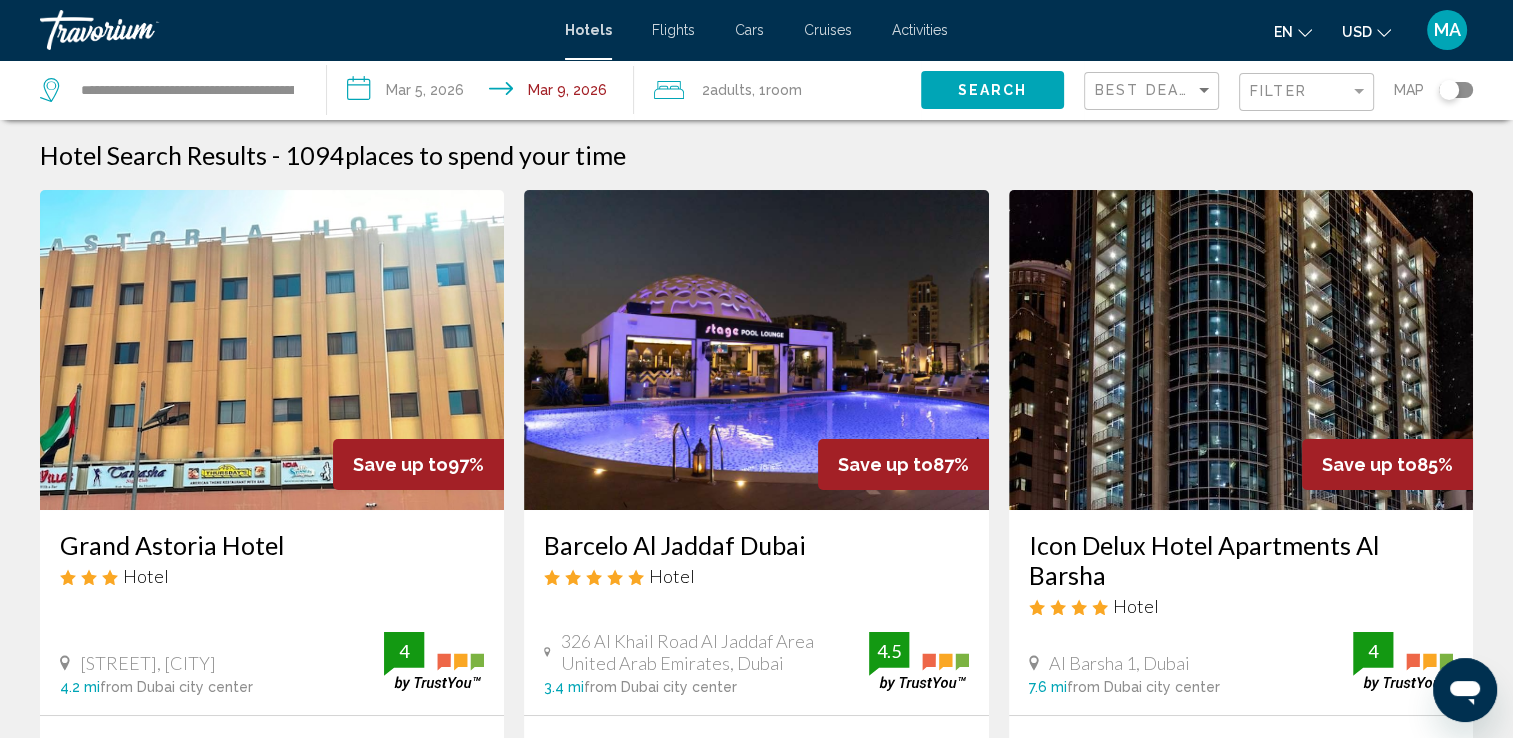 type 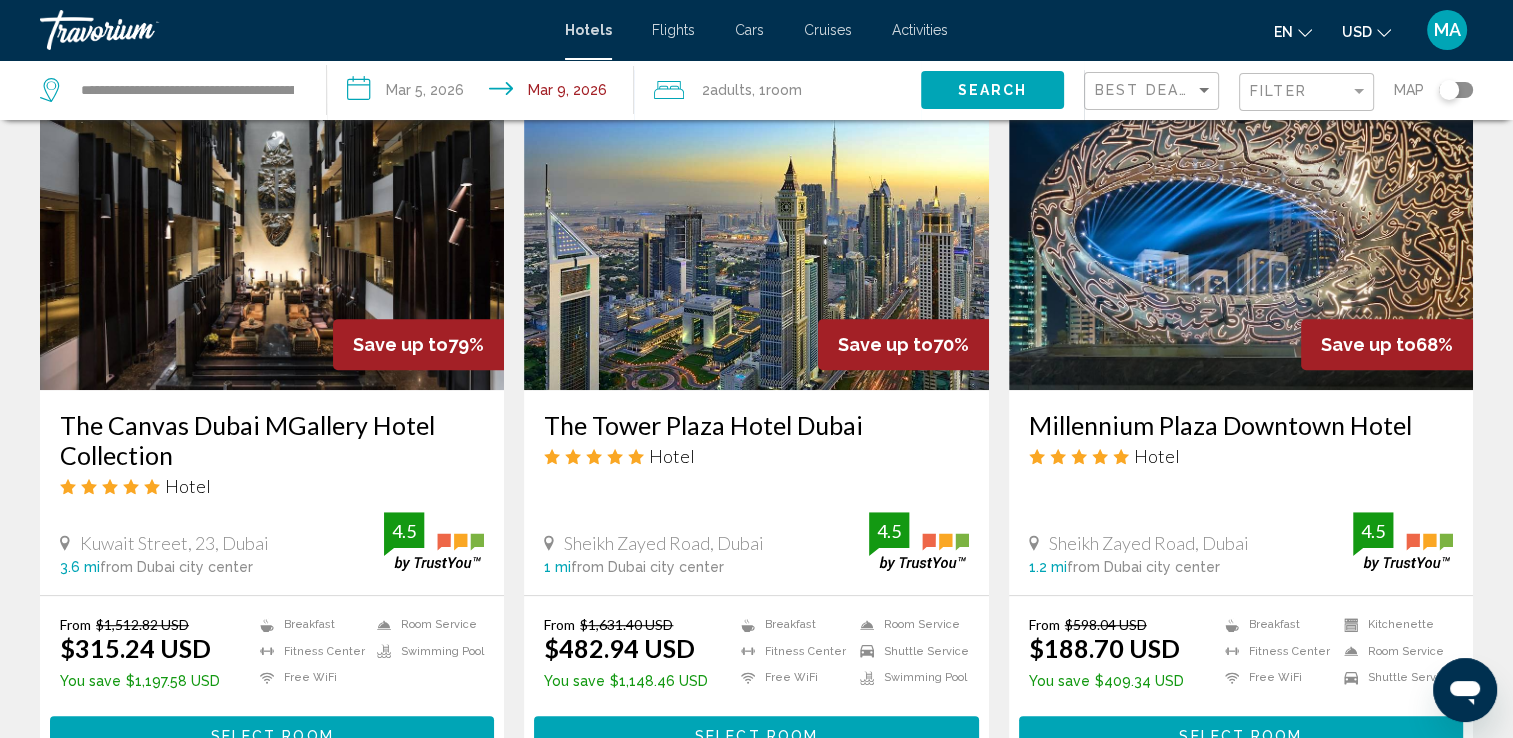 scroll, scrollTop: 840, scrollLeft: 0, axis: vertical 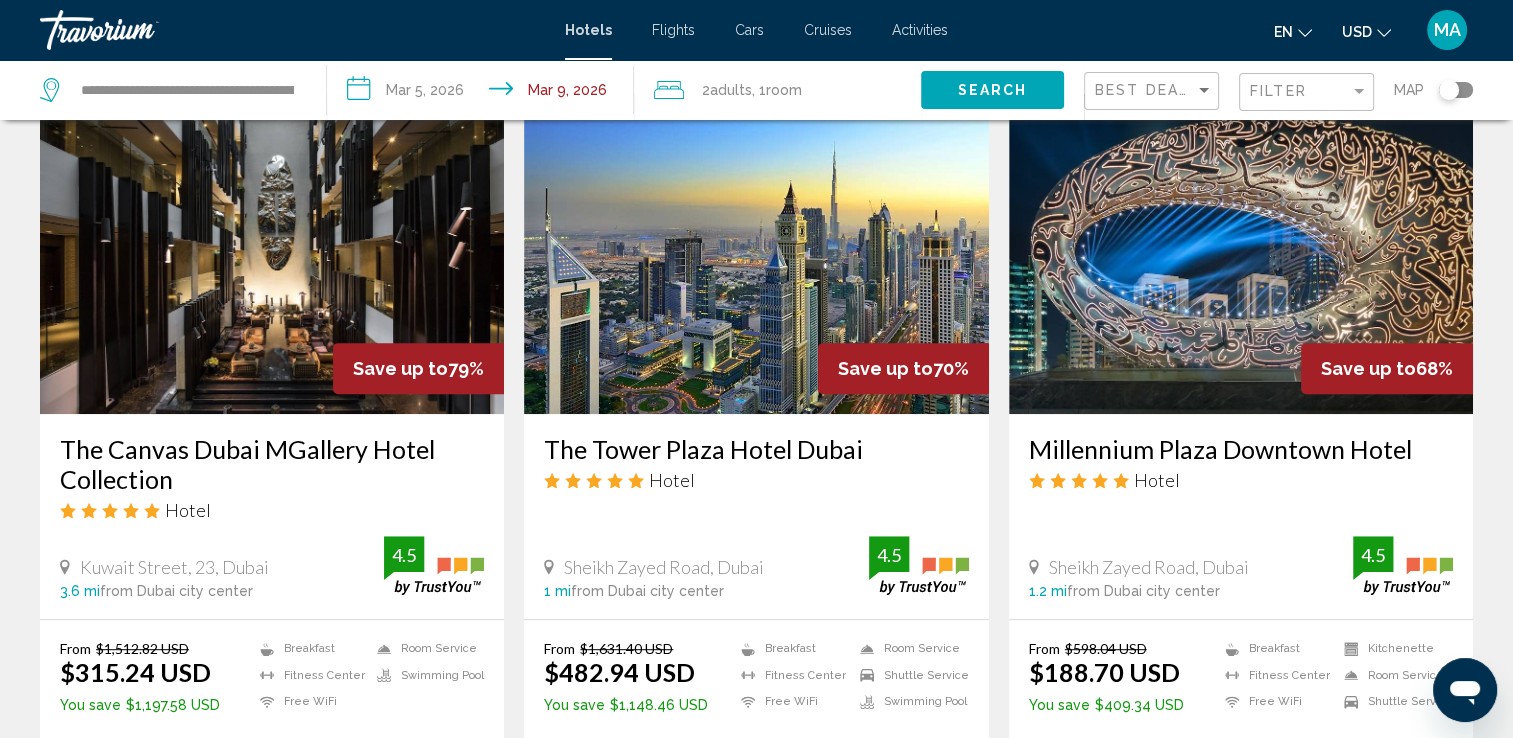 click on "Millennium Plaza Downtown Hotel" at bounding box center (1241, 449) 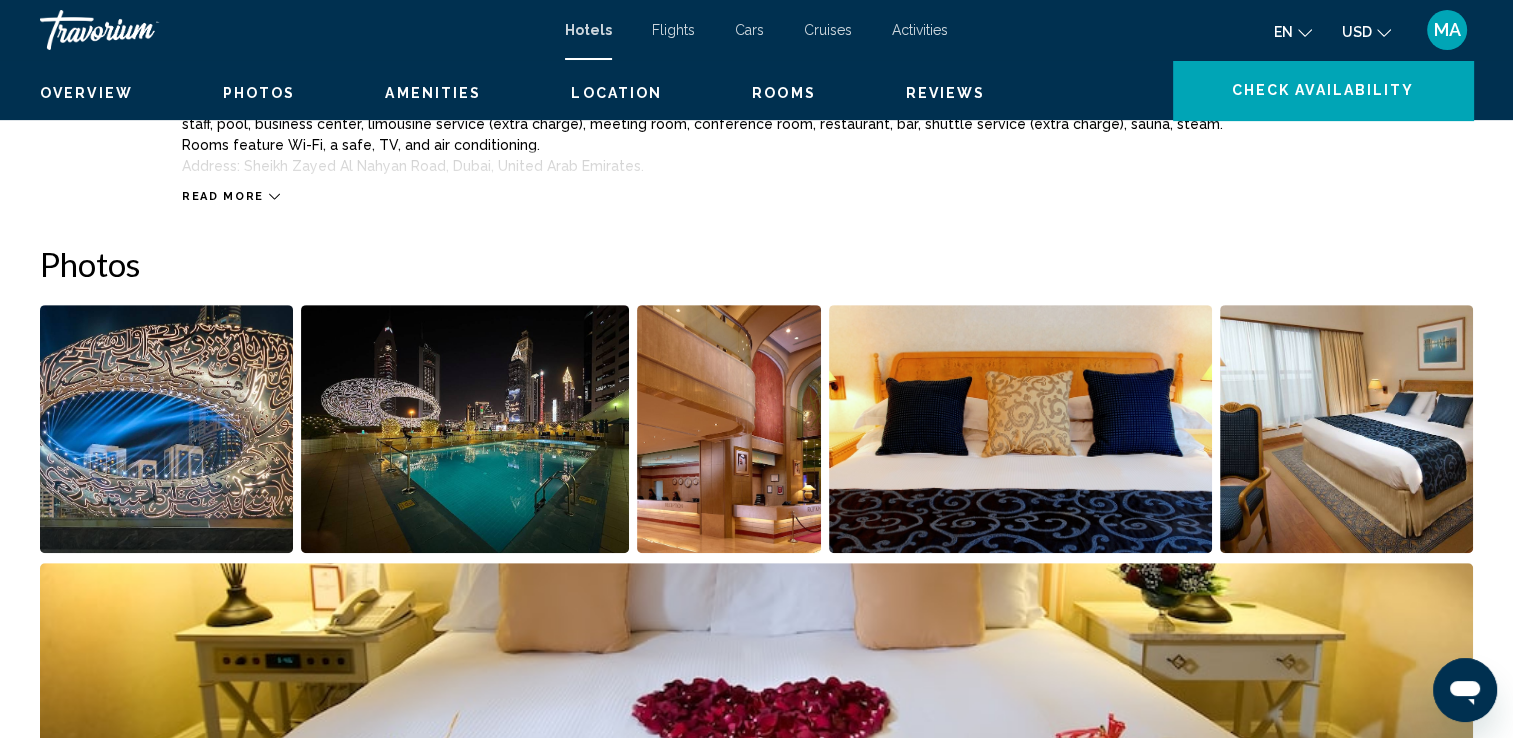 scroll, scrollTop: 0, scrollLeft: 0, axis: both 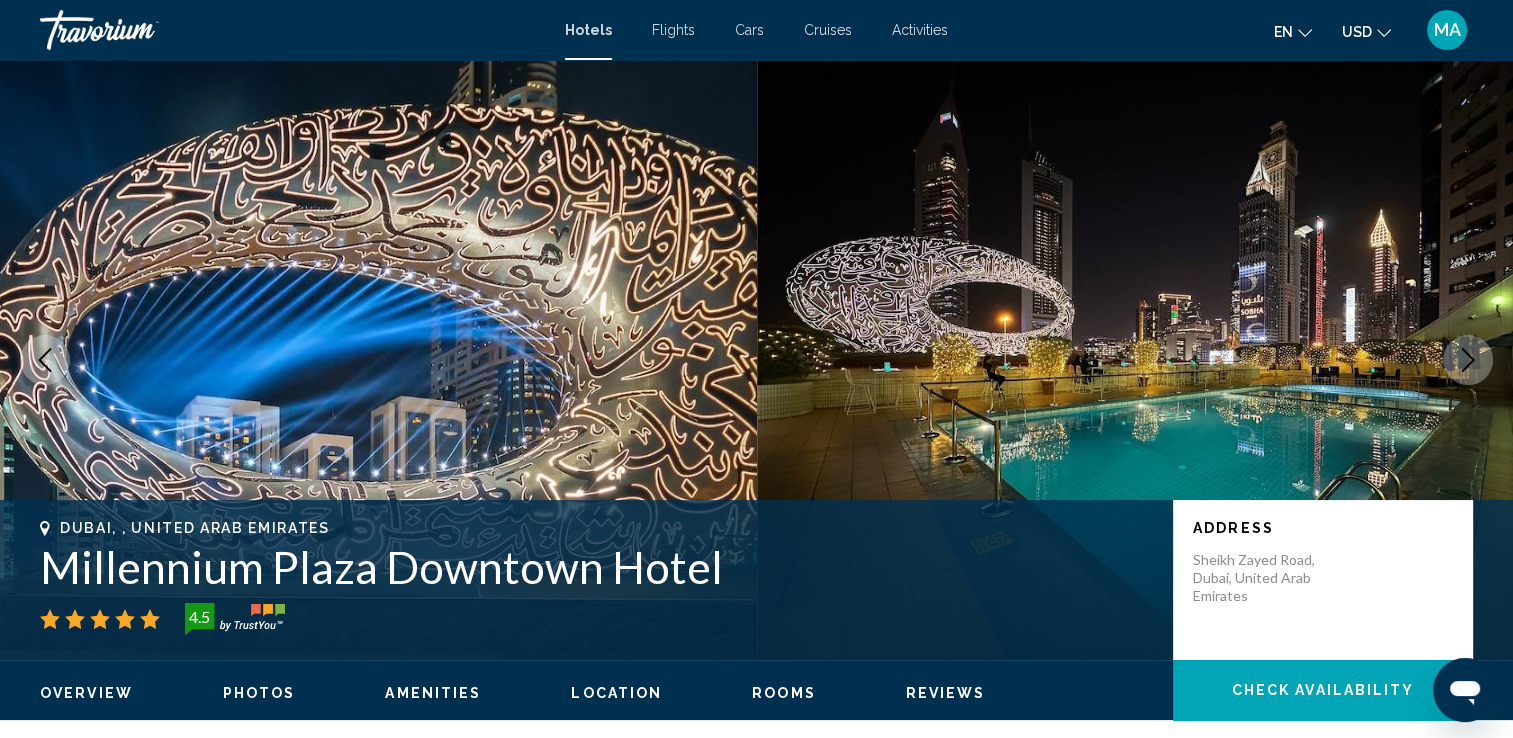 type 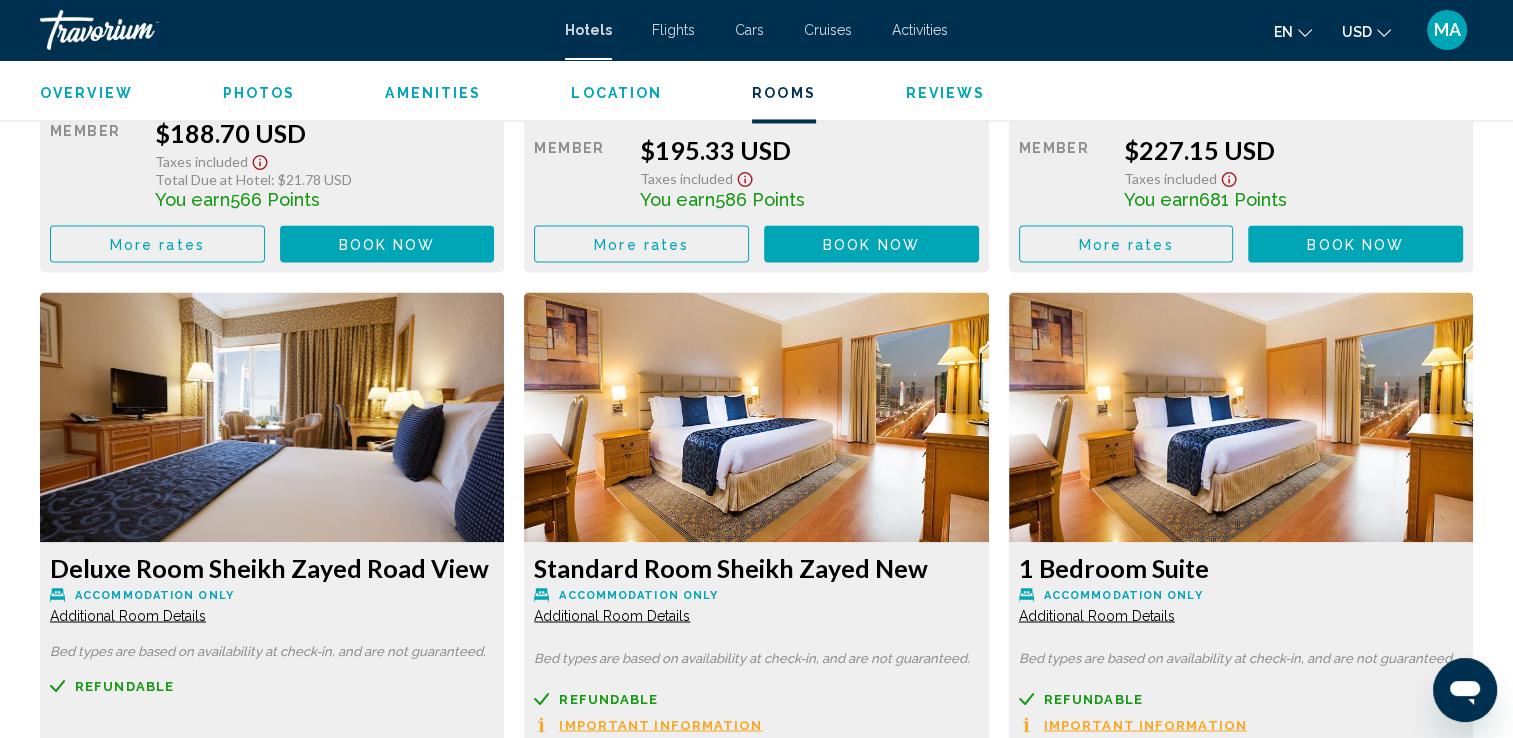 scroll, scrollTop: 3120, scrollLeft: 0, axis: vertical 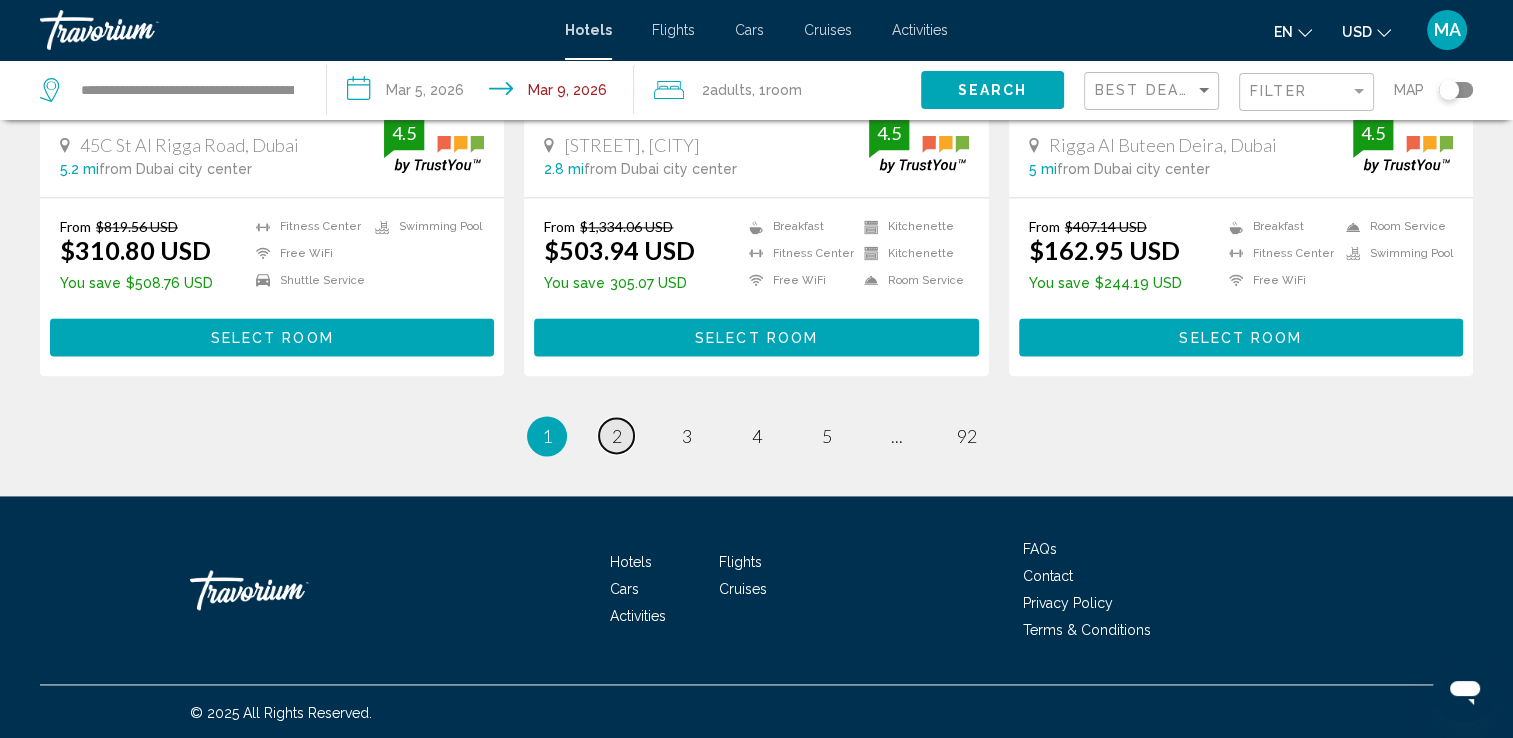 click on "2" at bounding box center (617, 436) 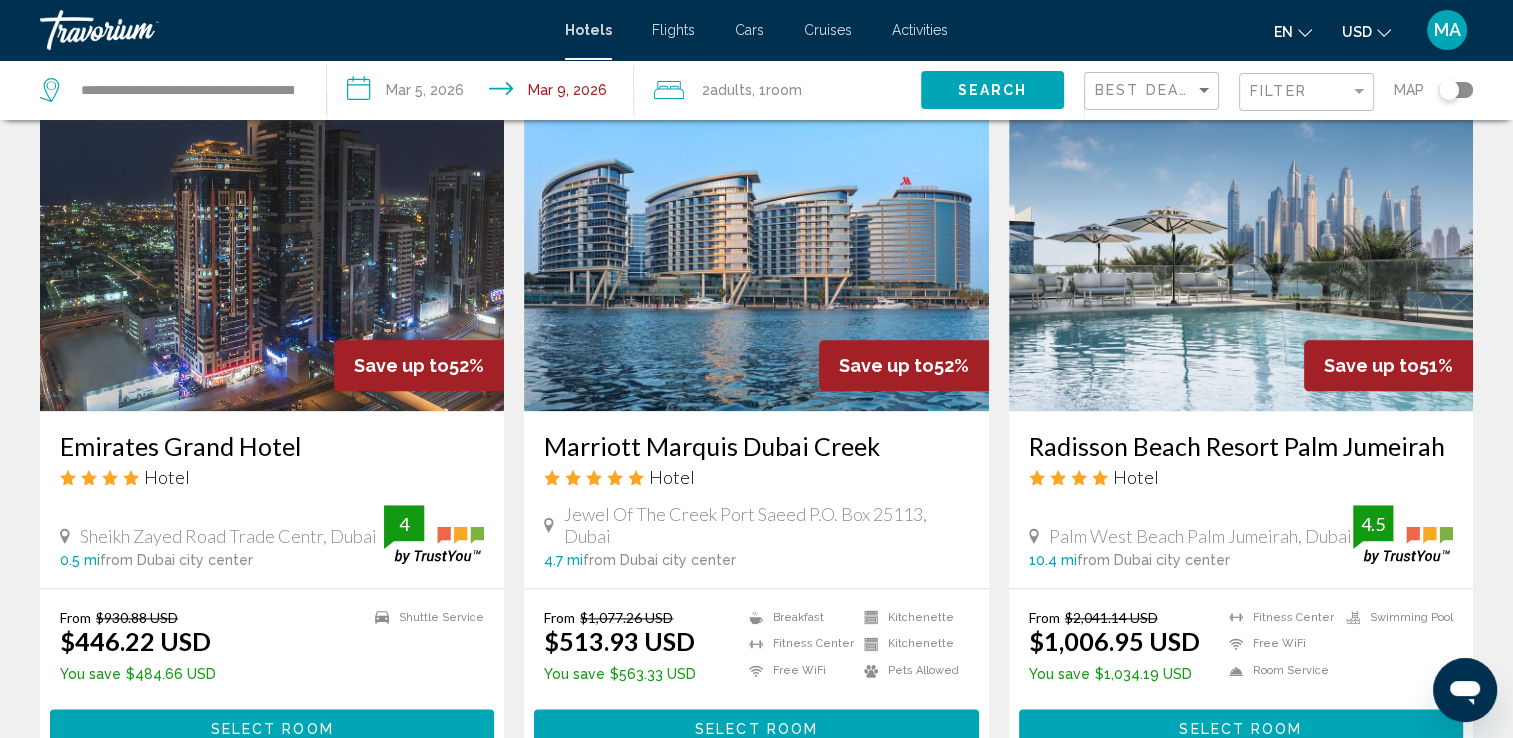 scroll, scrollTop: 2320, scrollLeft: 0, axis: vertical 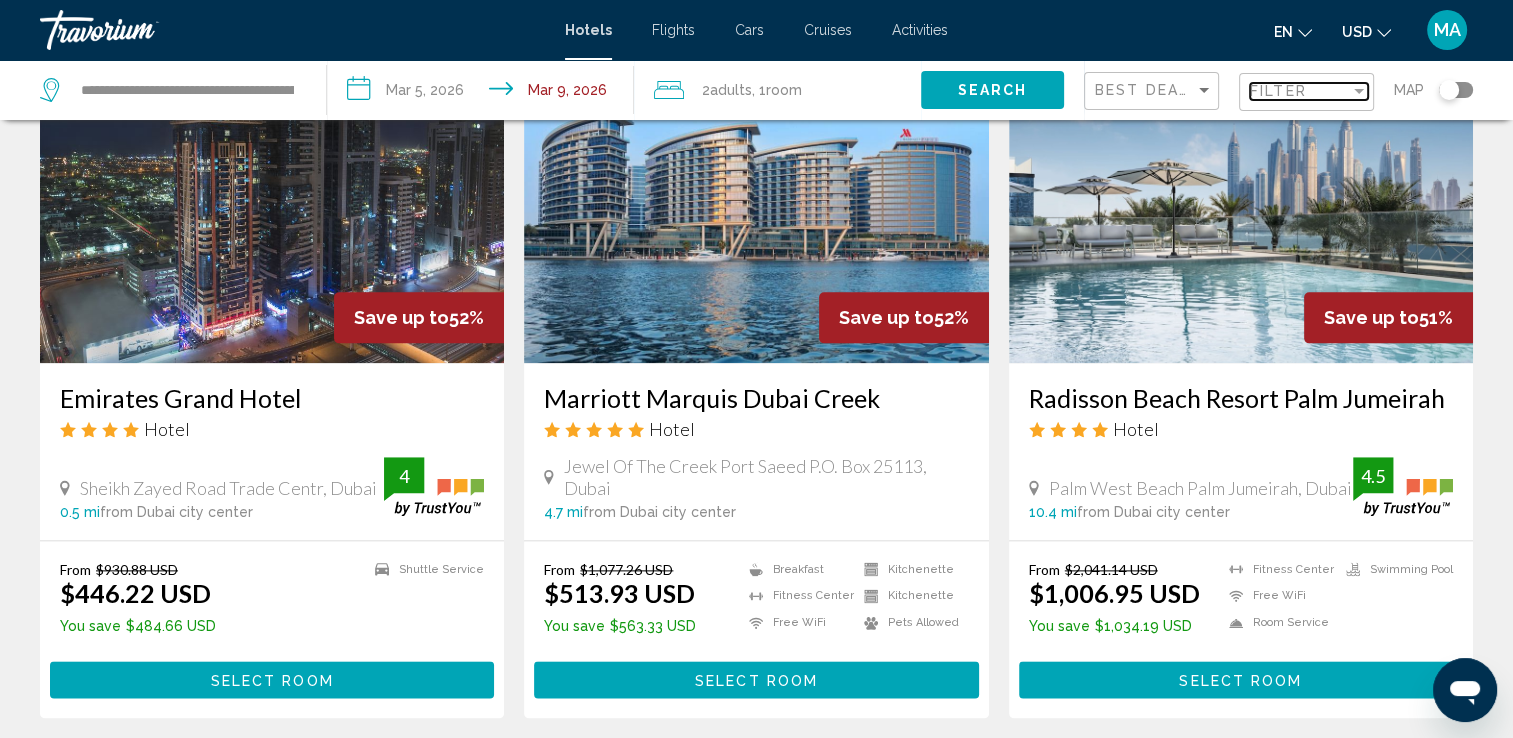 click at bounding box center (1359, 91) 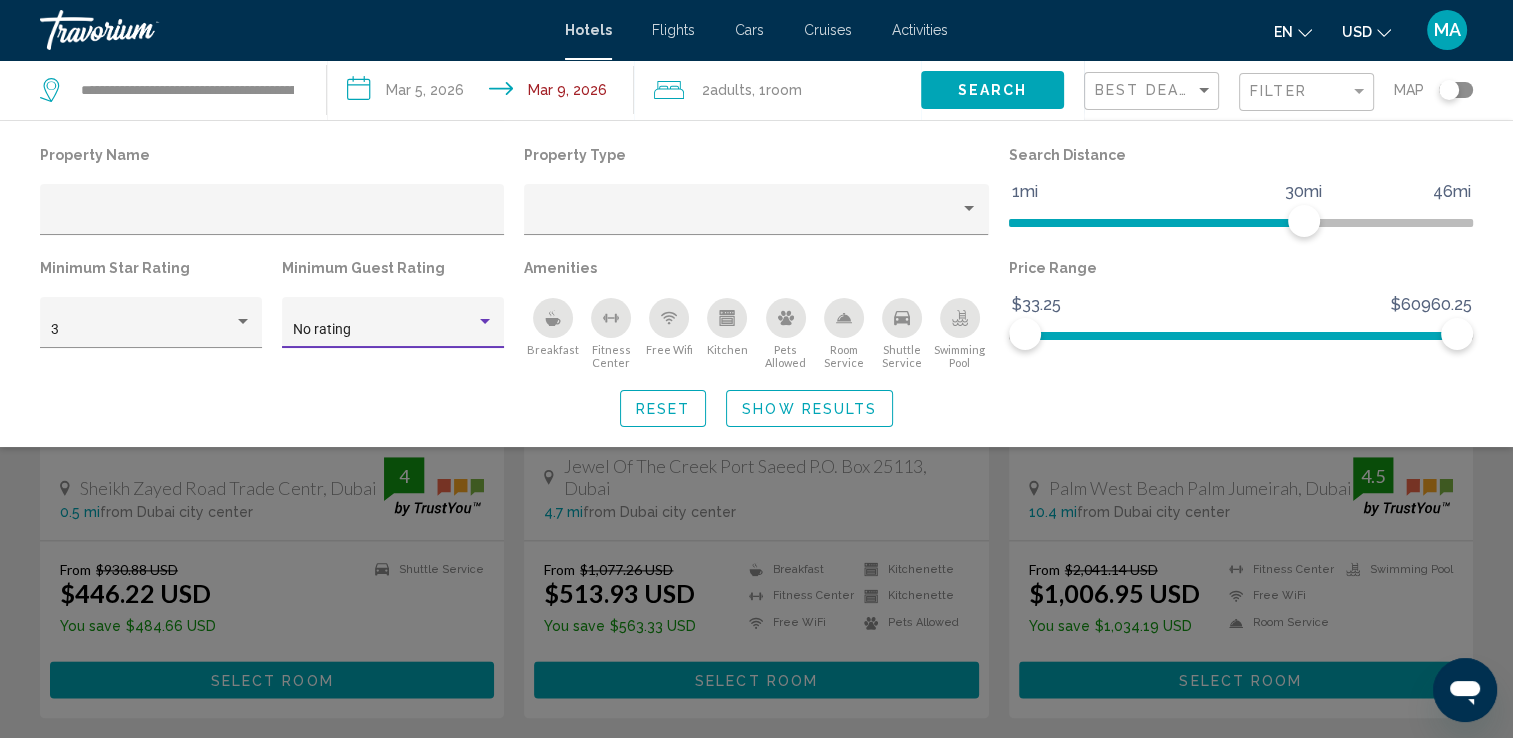 click on "No rating" at bounding box center [322, 329] 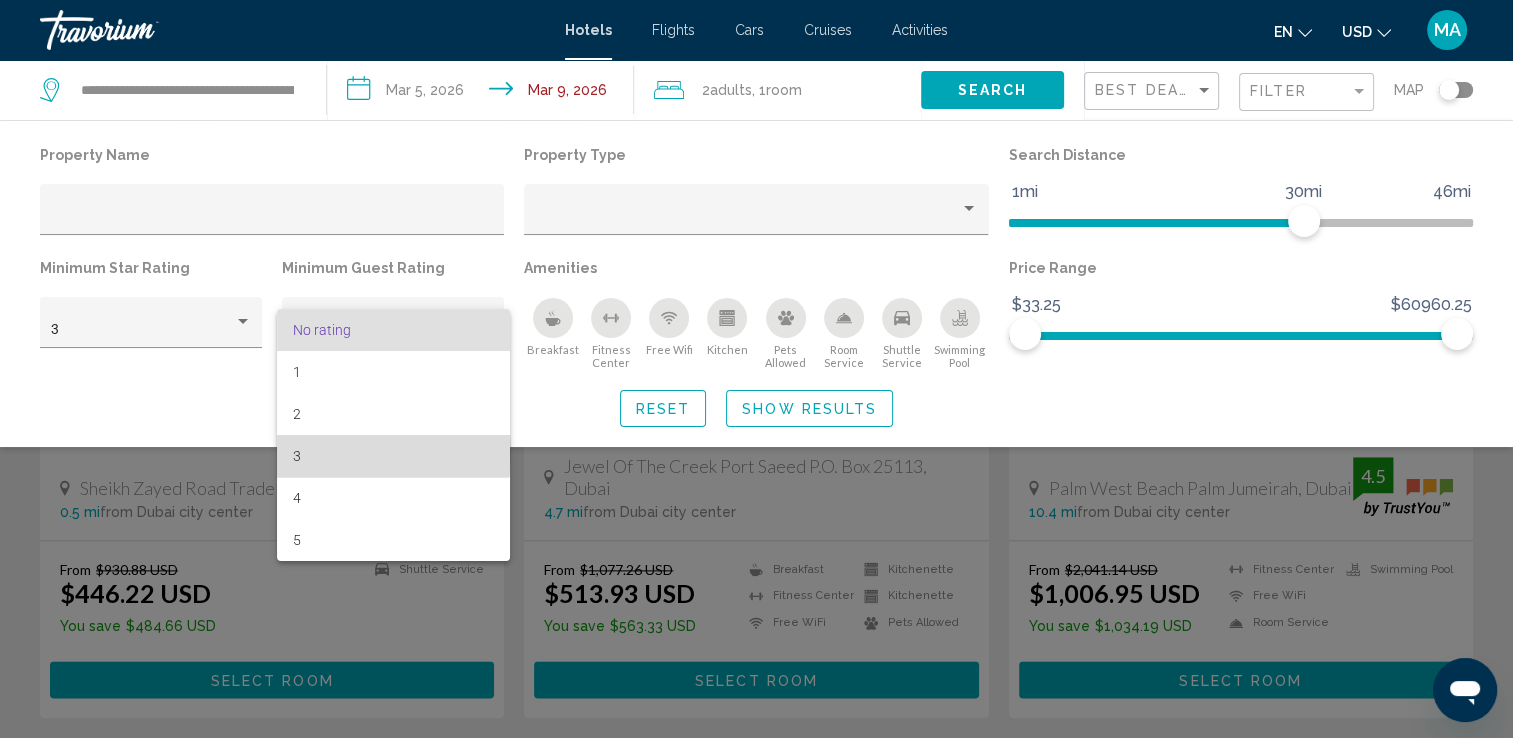click on "3" at bounding box center [393, 456] 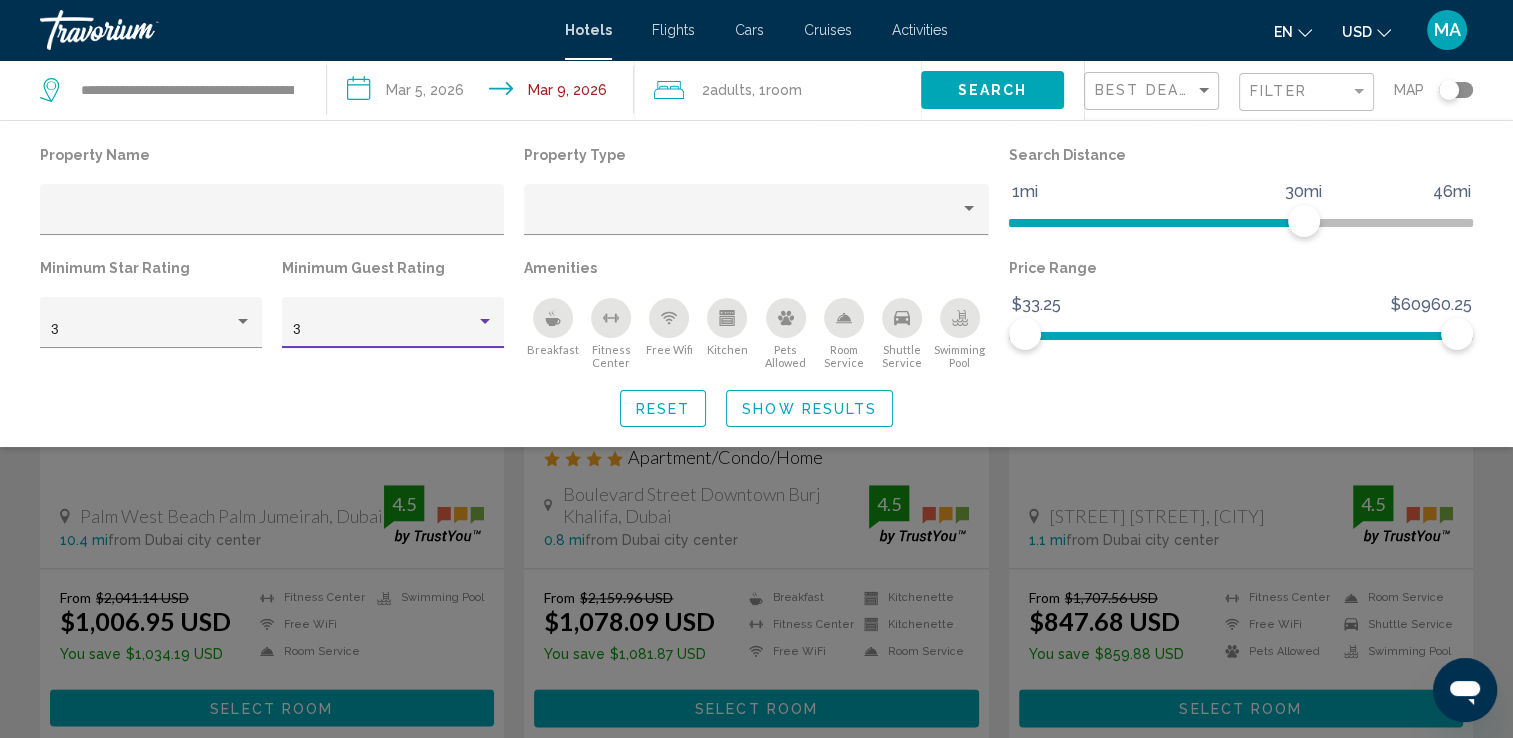 scroll, scrollTop: 1604, scrollLeft: 0, axis: vertical 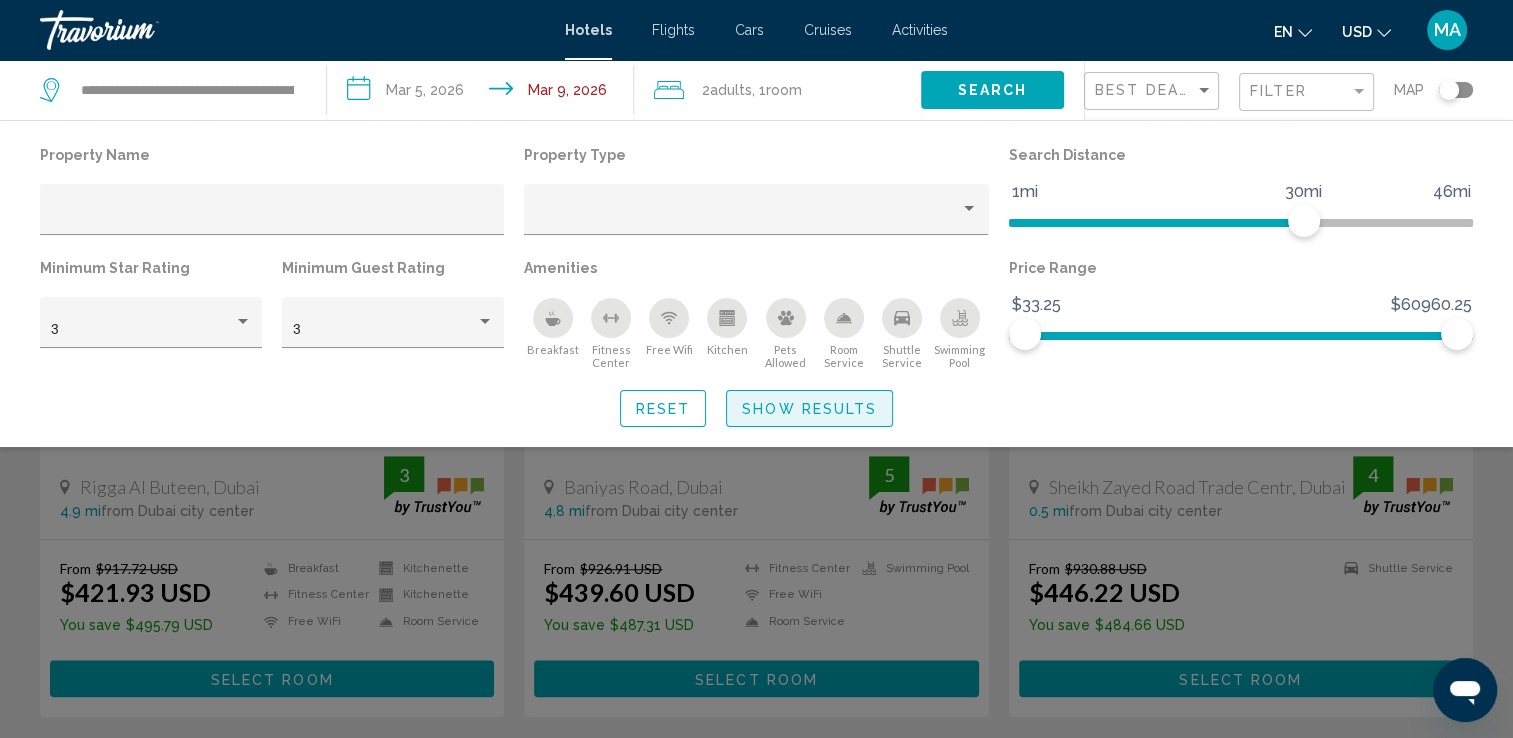 click on "Show Results" 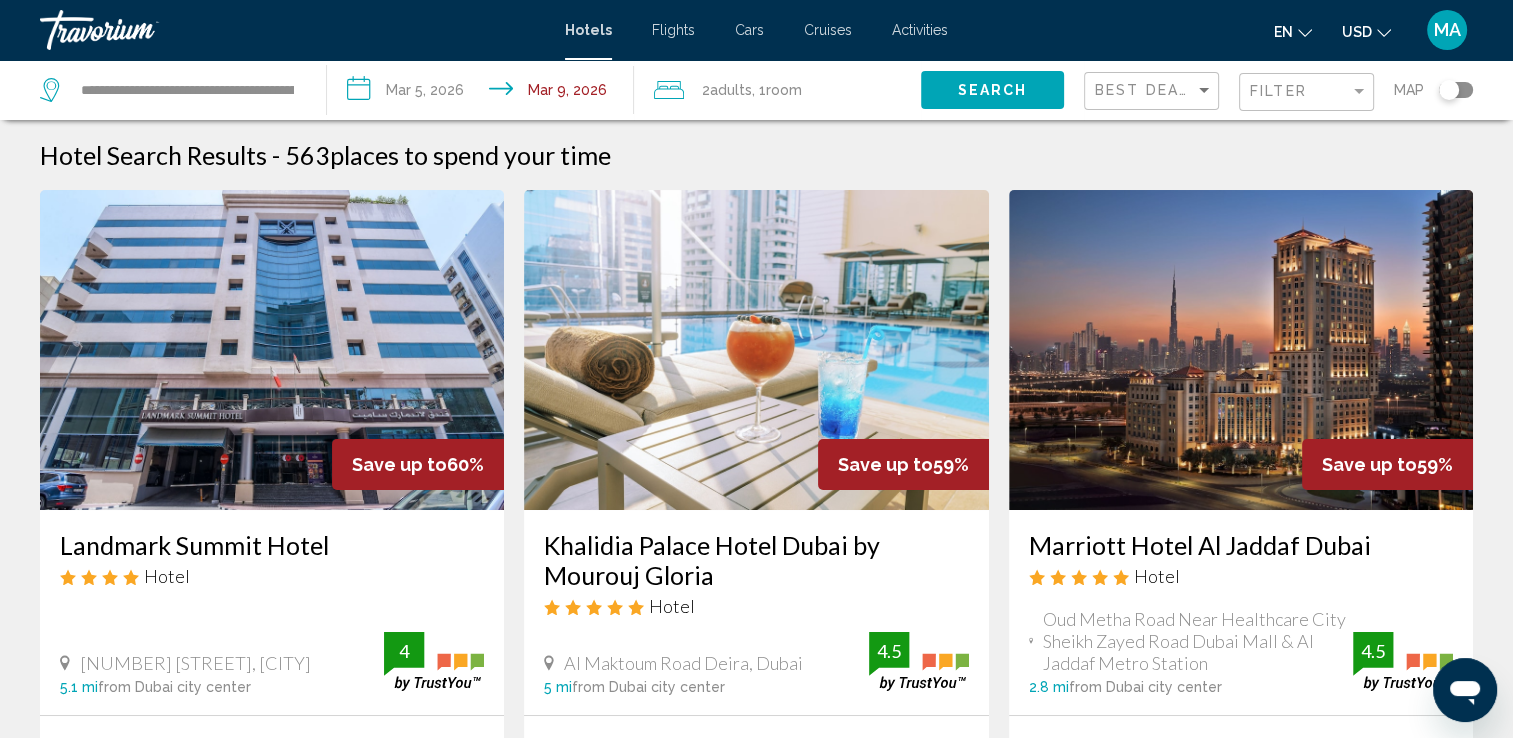 scroll, scrollTop: 40, scrollLeft: 0, axis: vertical 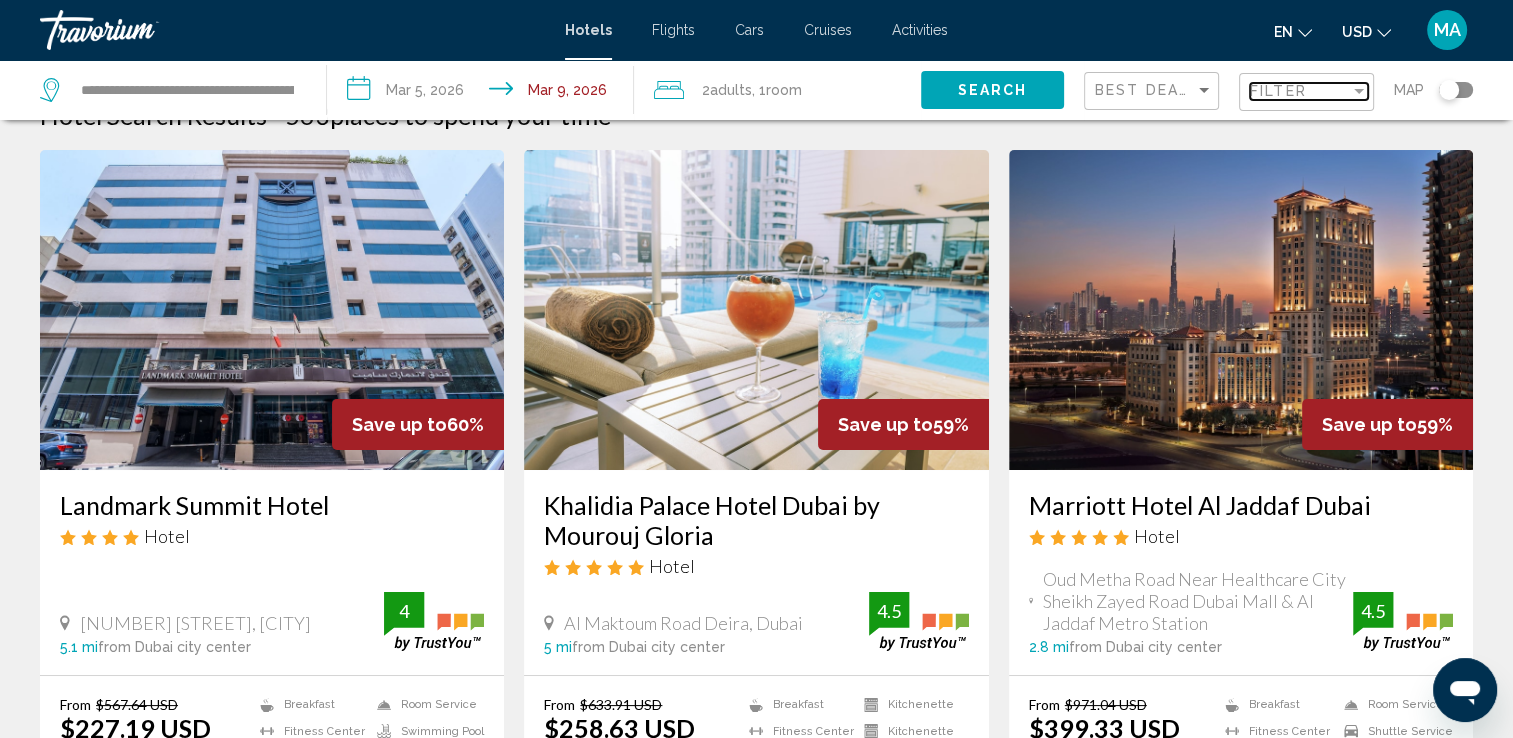 click on "Filter" at bounding box center (1278, 91) 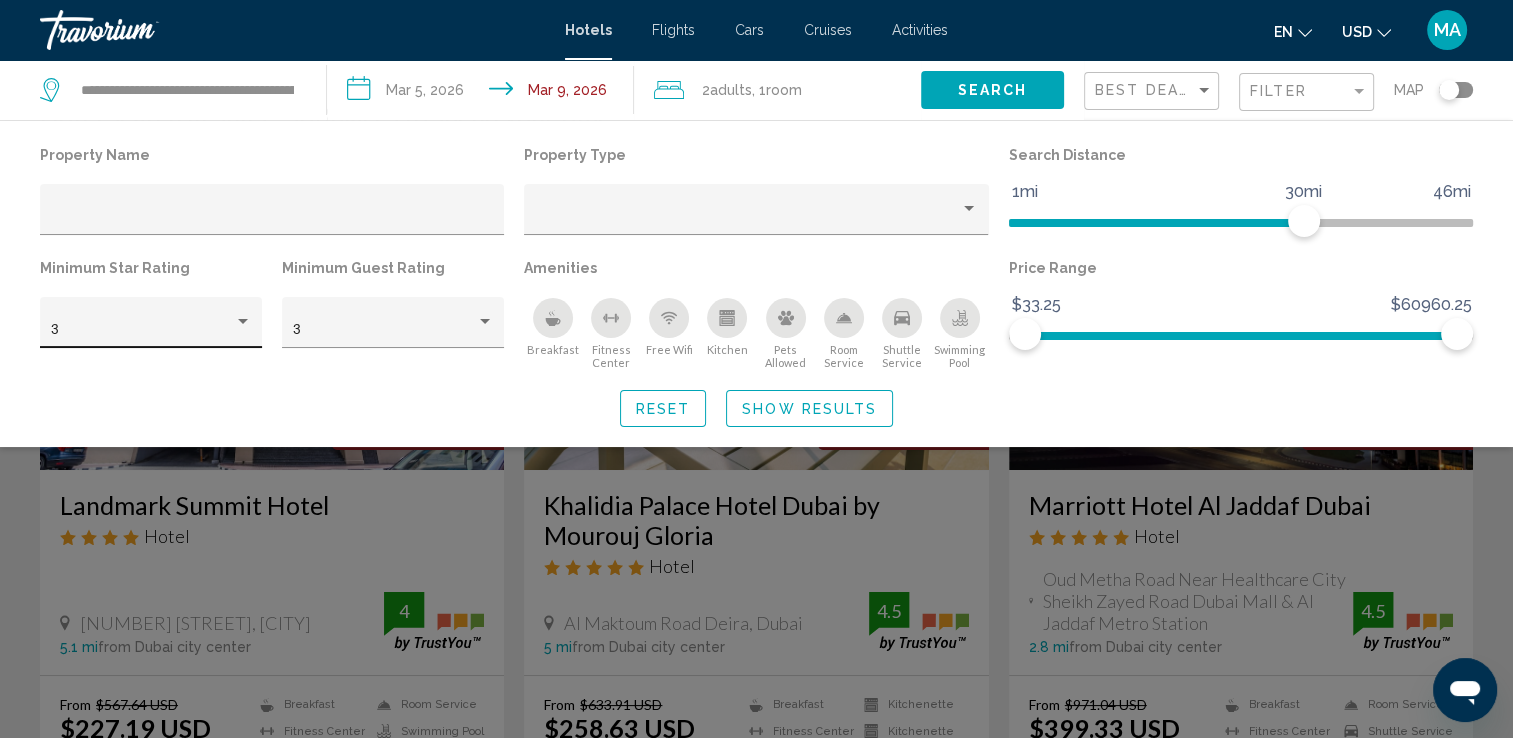 click on "3" 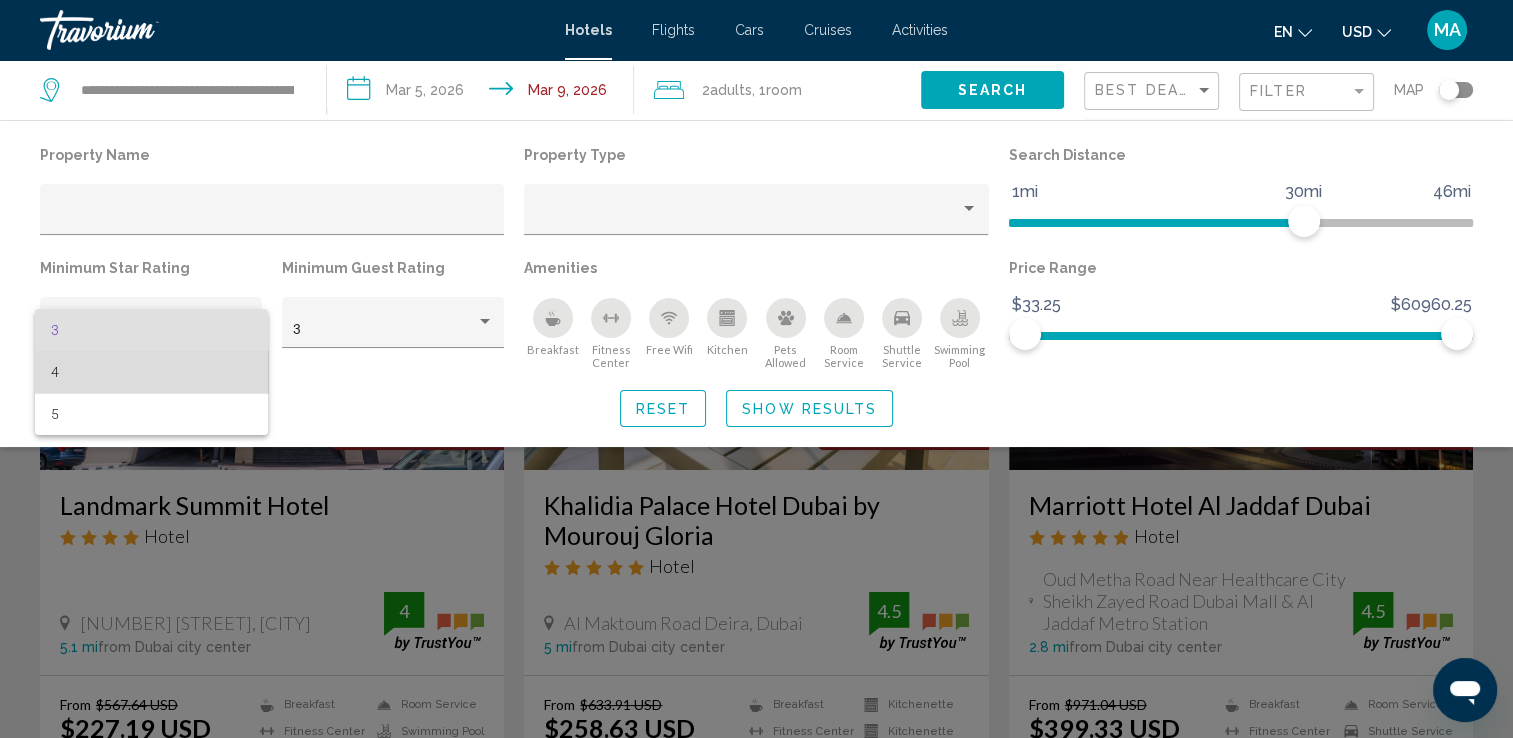 click on "4" at bounding box center (151, 372) 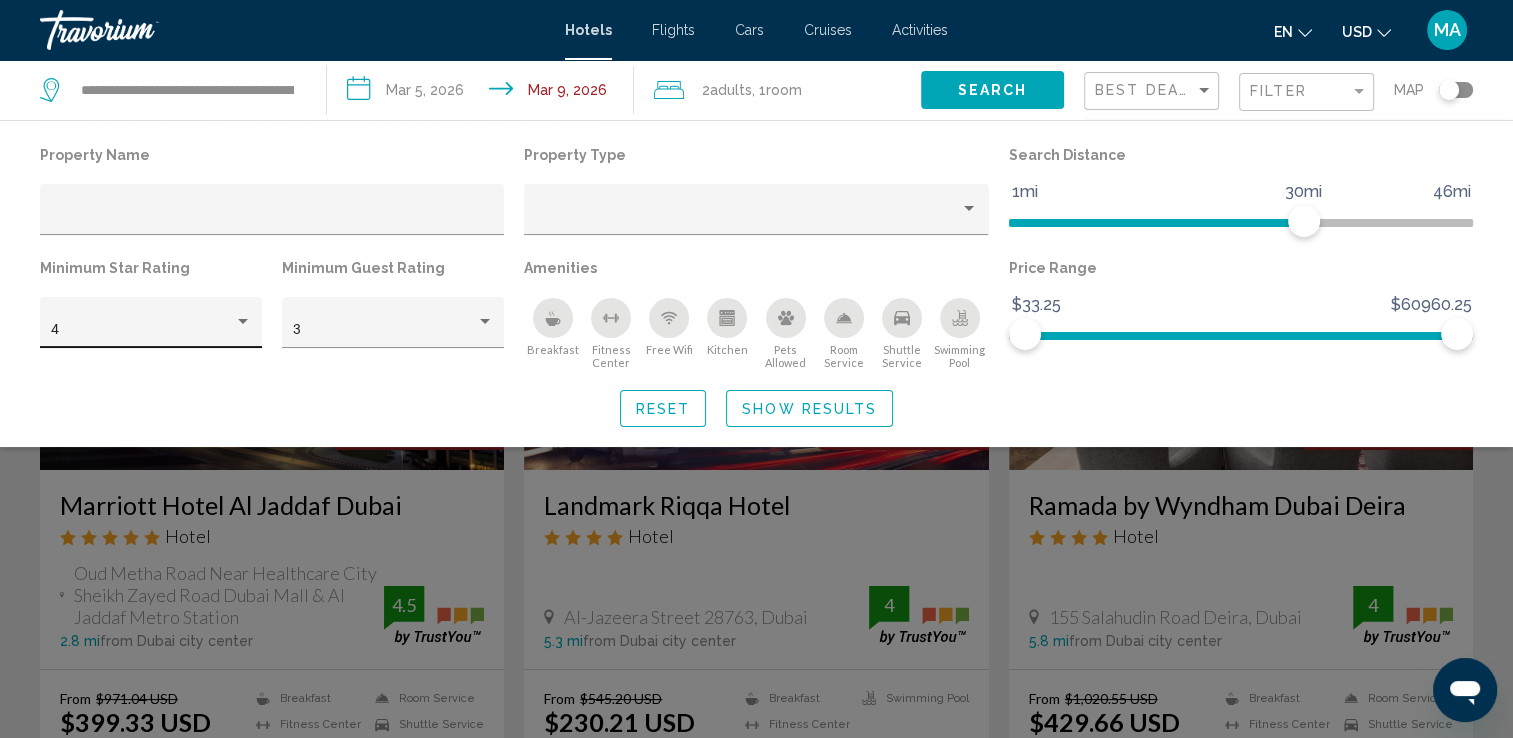 click on "4" 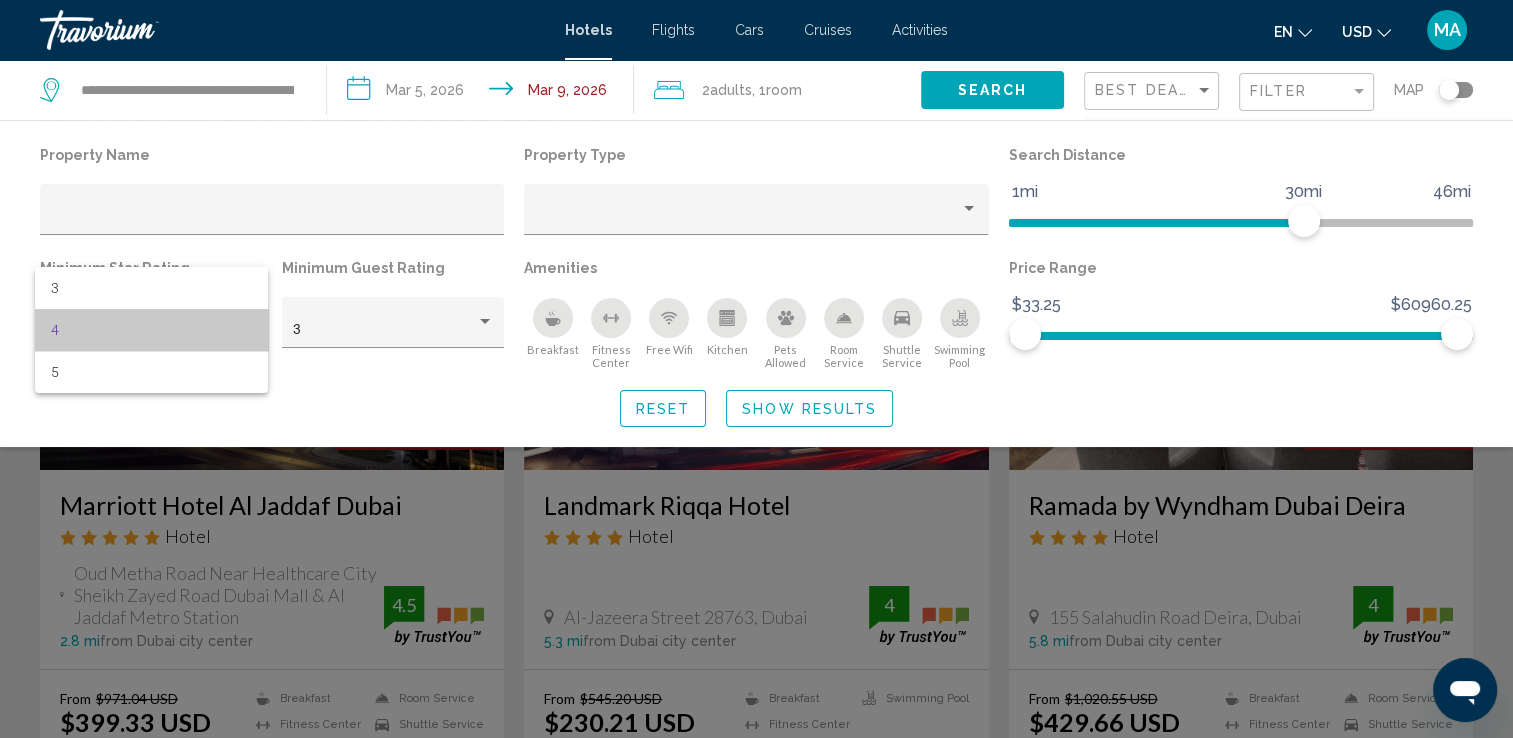 click on "4" at bounding box center [151, 330] 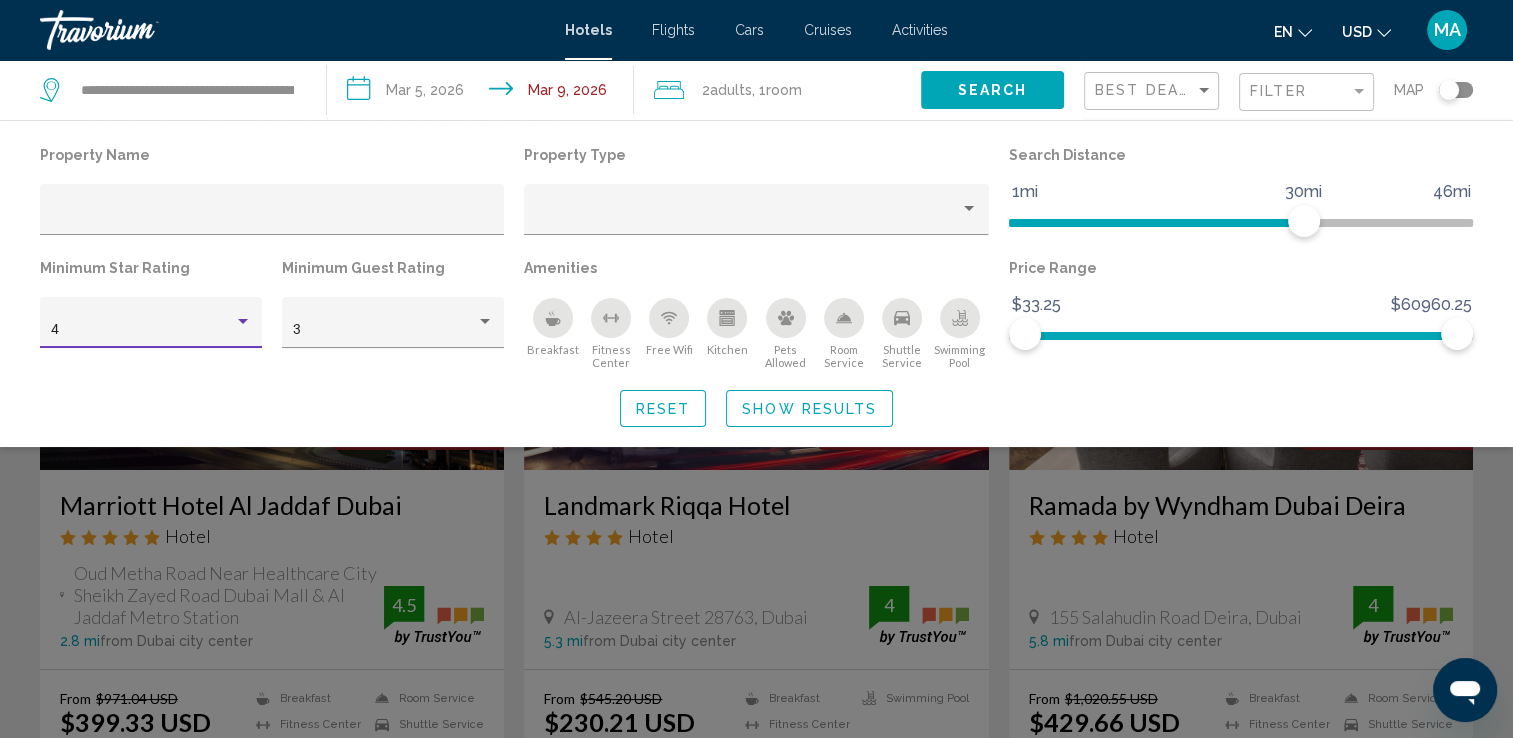 click on "4" at bounding box center (142, 330) 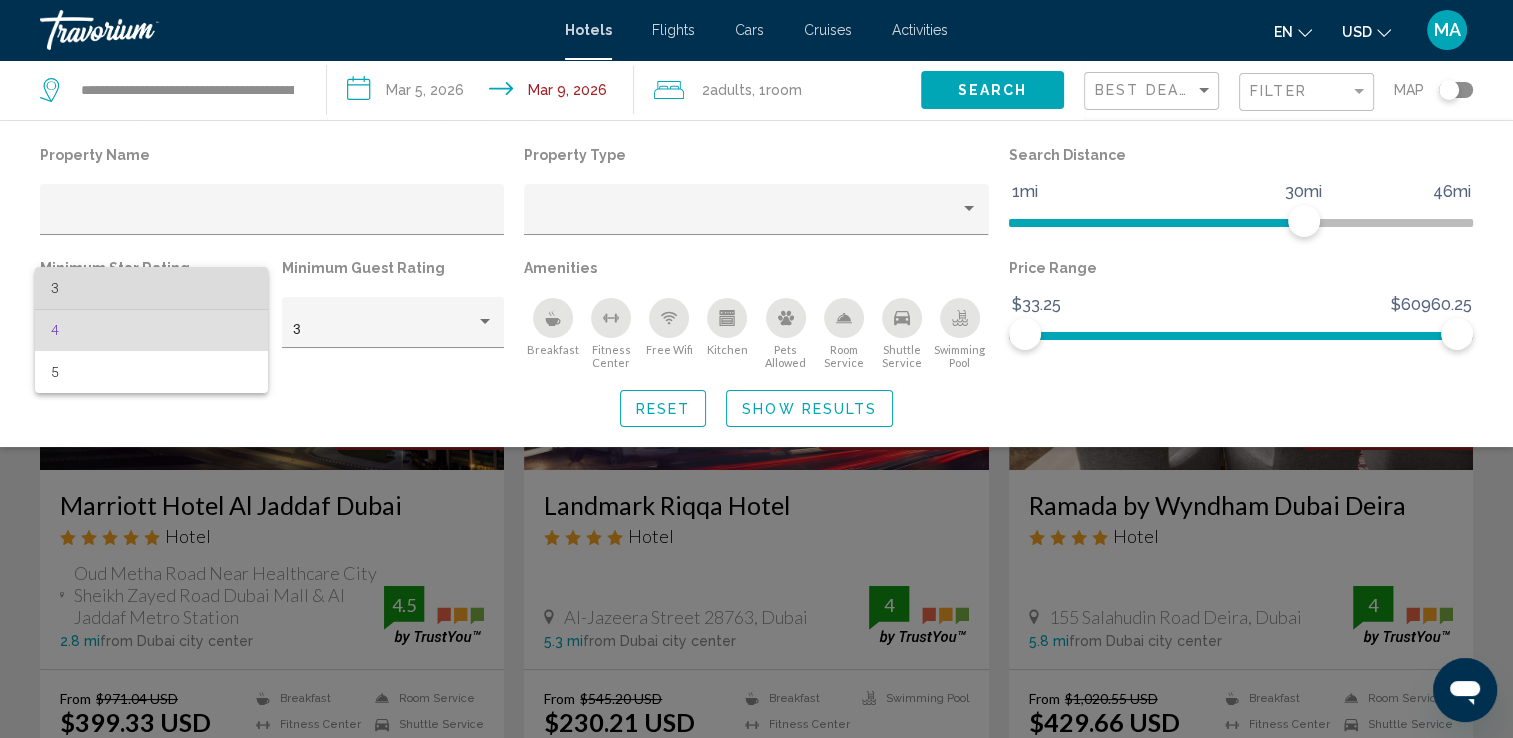 click on "3" at bounding box center (151, 288) 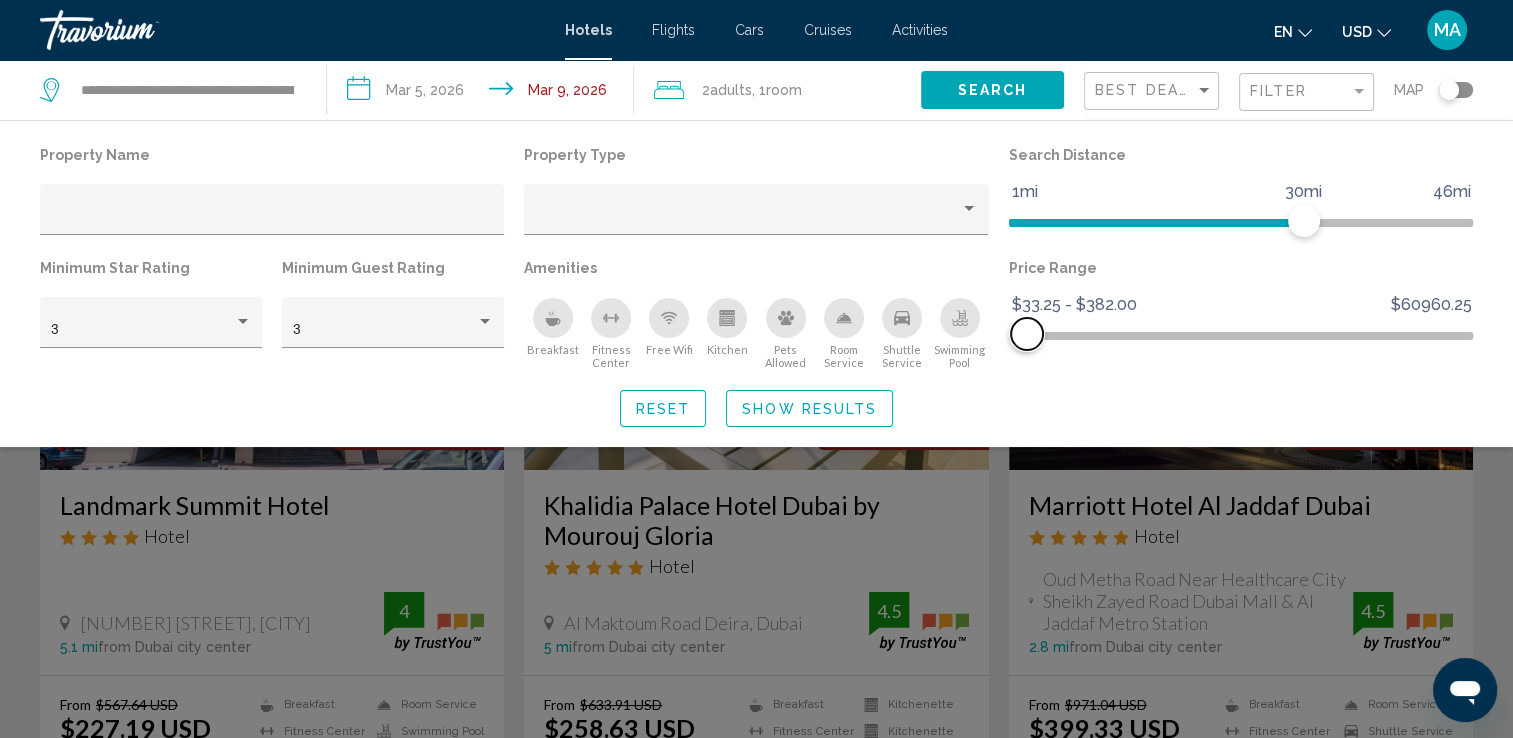 drag, startPoint x: 1463, startPoint y: 327, endPoint x: 1027, endPoint y: 338, distance: 436.13873 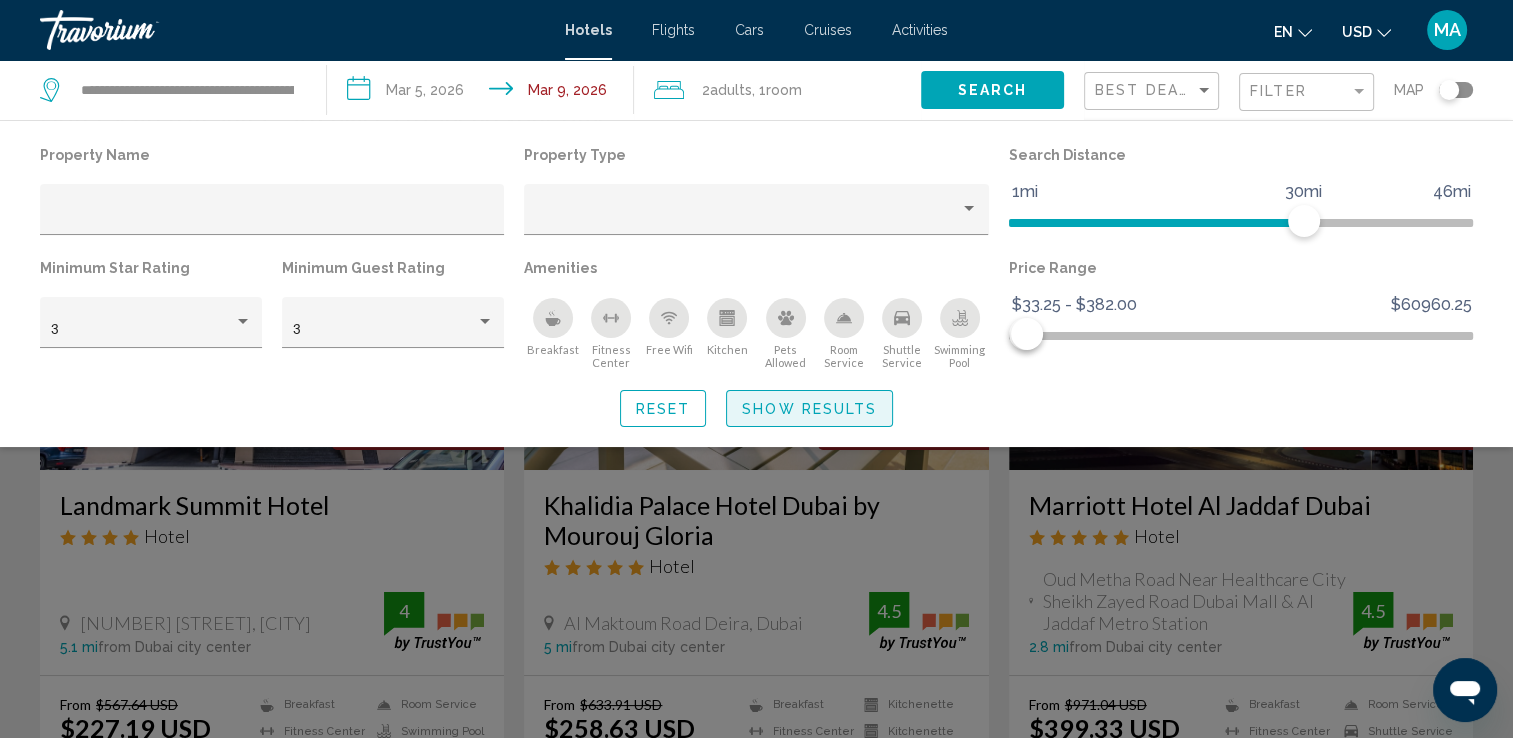 click on "Show Results" 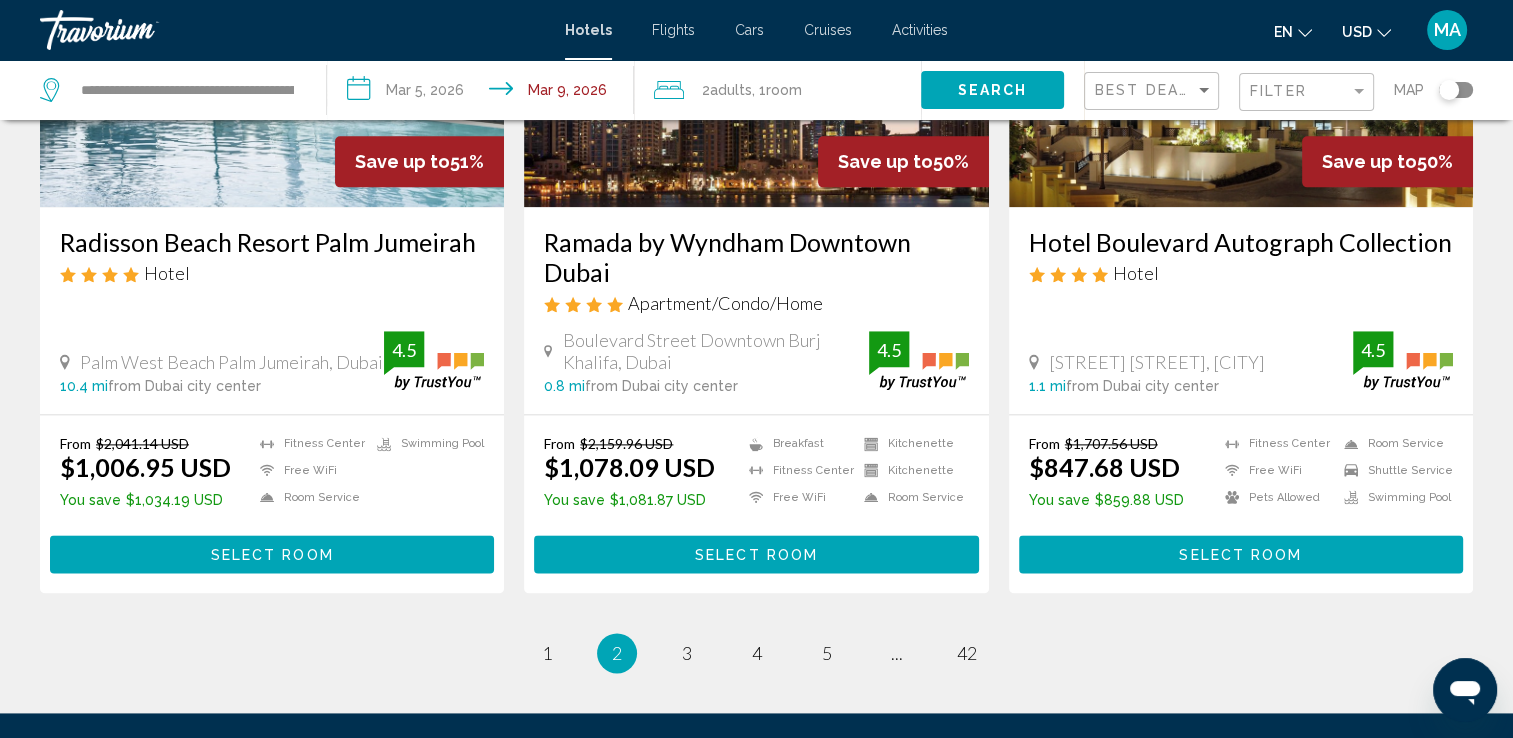 scroll, scrollTop: 2480, scrollLeft: 0, axis: vertical 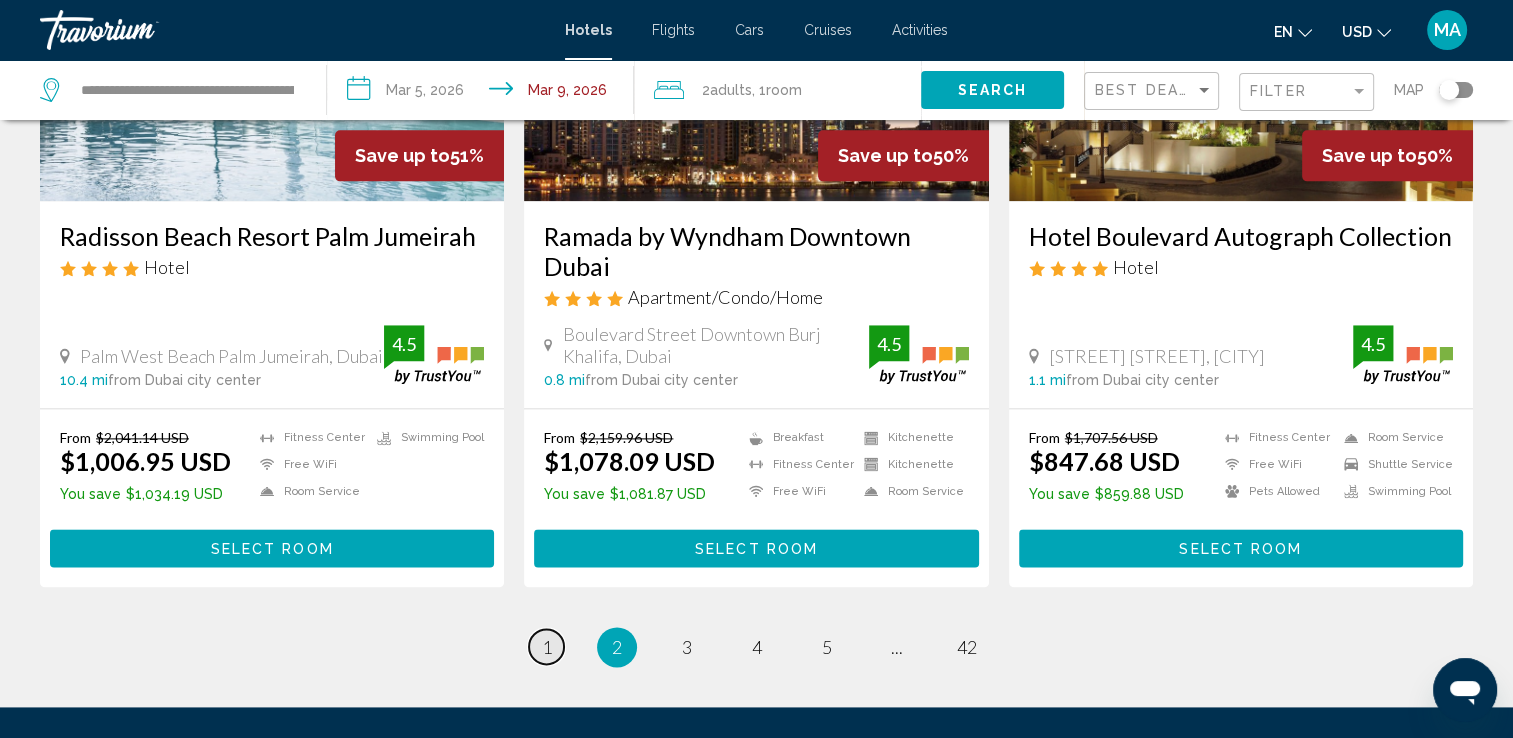 click on "page  1" at bounding box center [546, 646] 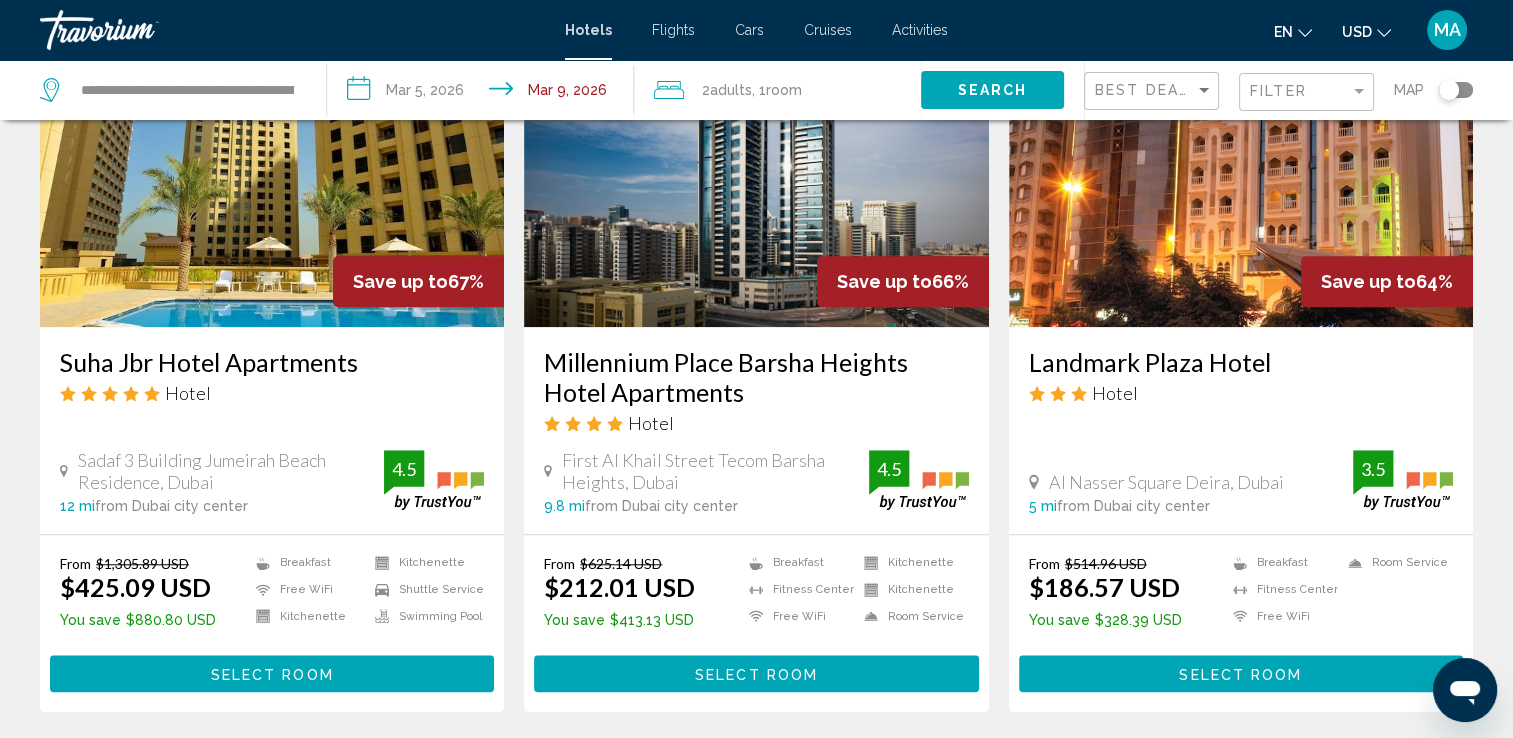 scroll, scrollTop: 1720, scrollLeft: 0, axis: vertical 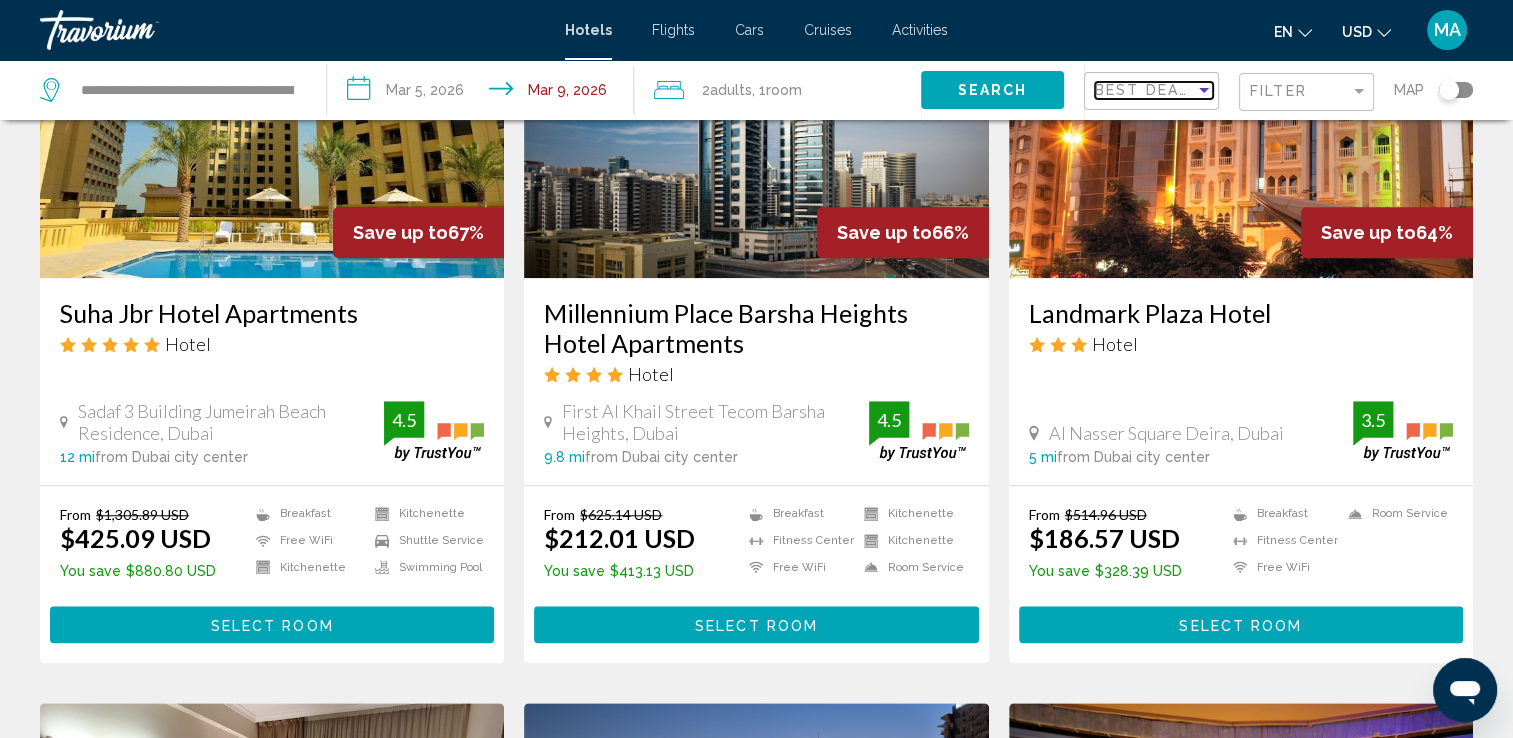 click at bounding box center (1204, 90) 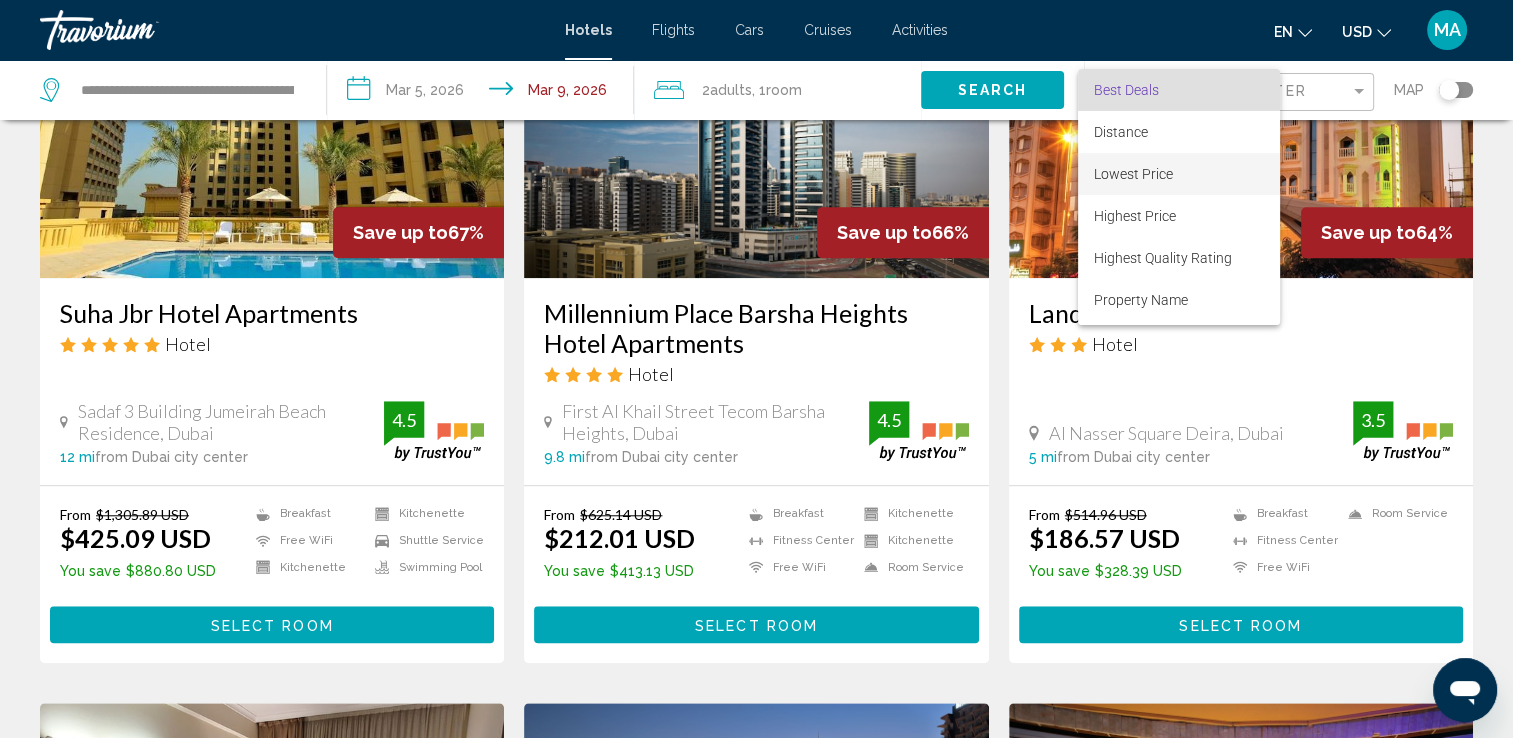 click on "Lowest Price" at bounding box center [1179, 174] 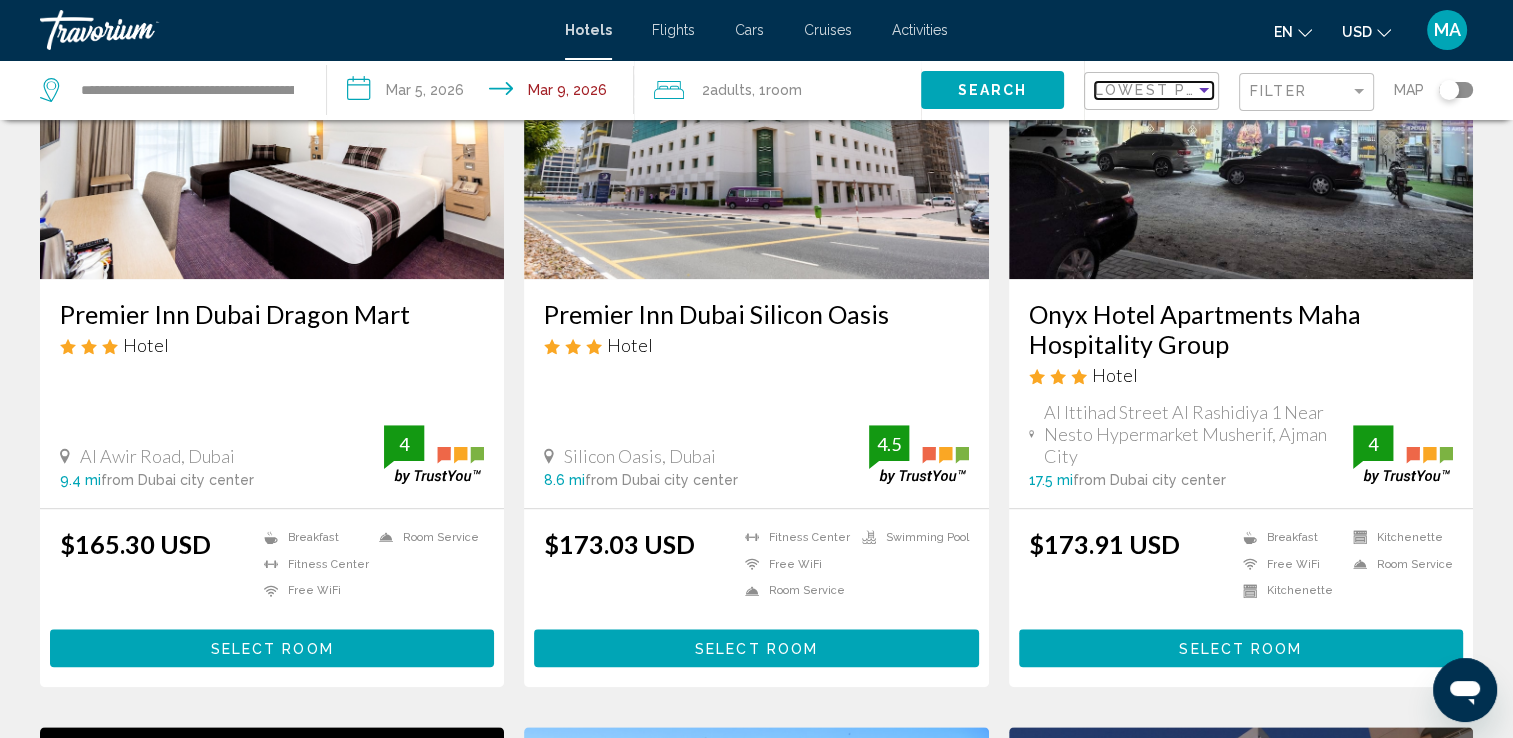 scroll, scrollTop: 232, scrollLeft: 0, axis: vertical 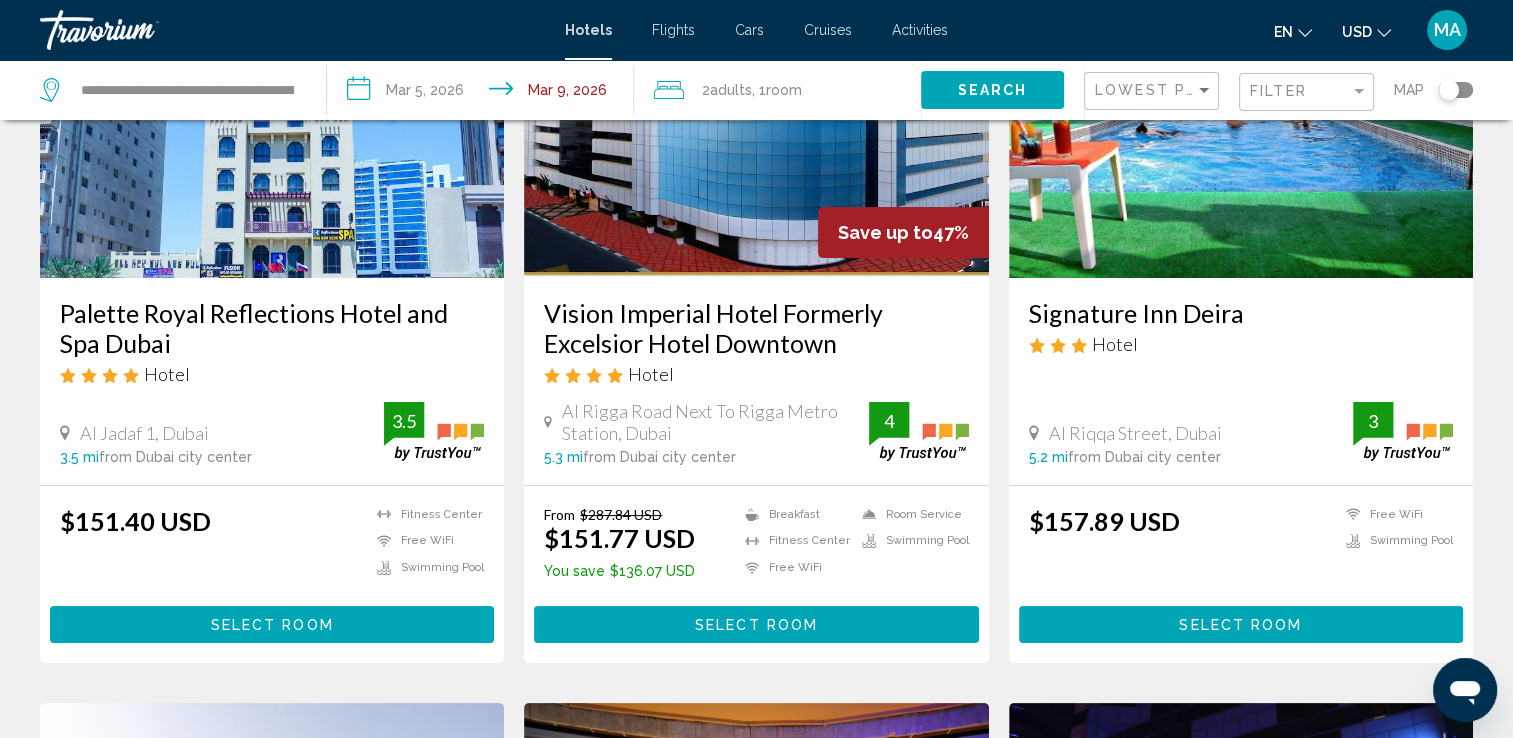 click on "Hotel Search Results  -   502  places to spend your time  Palette Royal Reflections Hotel and Spa Dubai
Hotel
Al Jadaf 1, Dubai 3.5 mi  from Dubai city center from hotel 3.5 $151.40 USD
Fitness Center
Free WiFi
Swimming Pool  3.5 Select Room Save up to  47%   Vision Imperial Hotel Formerly Excelsior Hotel Downtown
Hotel
Al Rigga Road Next To Rigga Metro Station, Dubai 5.3 mi  from Dubai city center from hotel 4 From $287.84 USD $151.77 USD  You save  $136.07 USD
Breakfast
4 Hotel" at bounding box center (756, 1439) 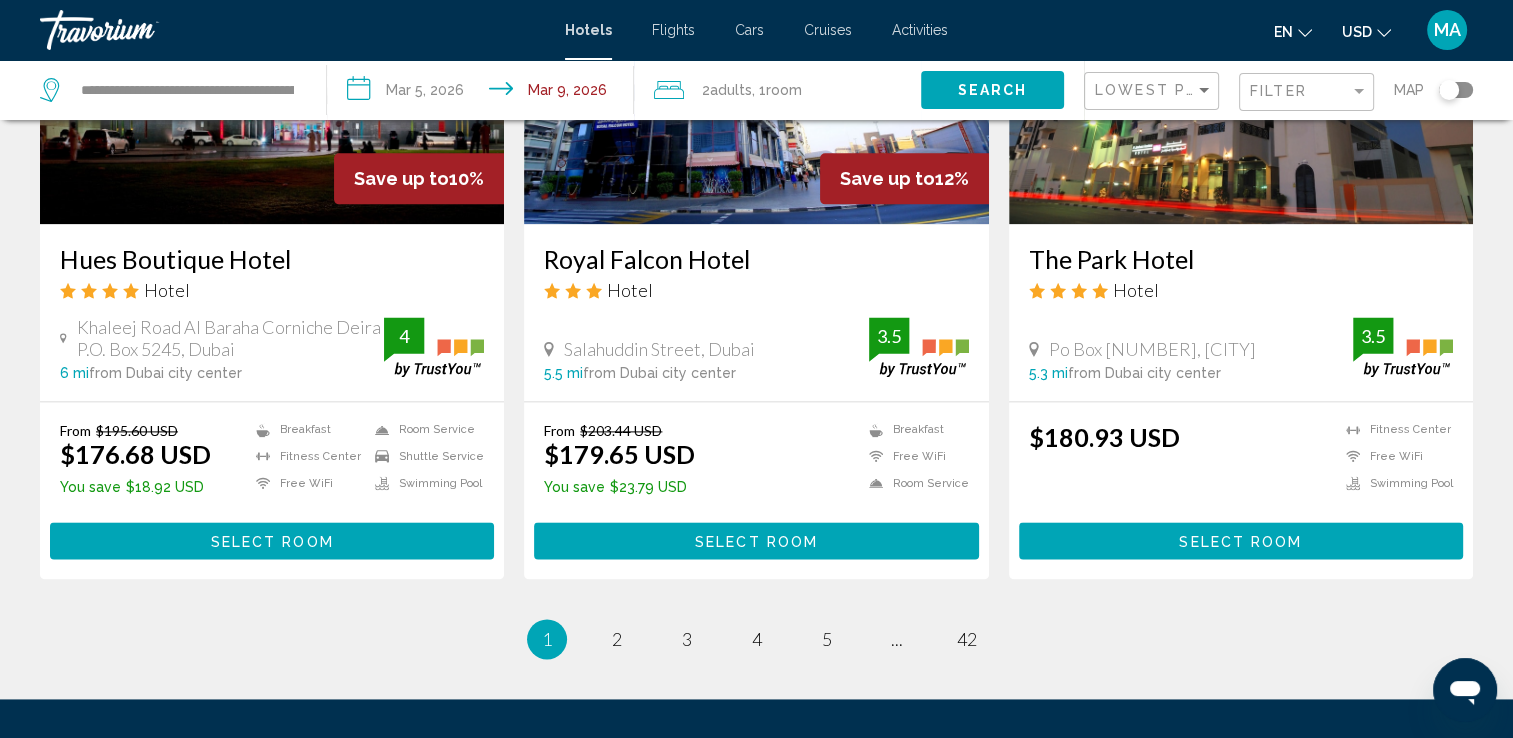 scroll, scrollTop: 2560, scrollLeft: 0, axis: vertical 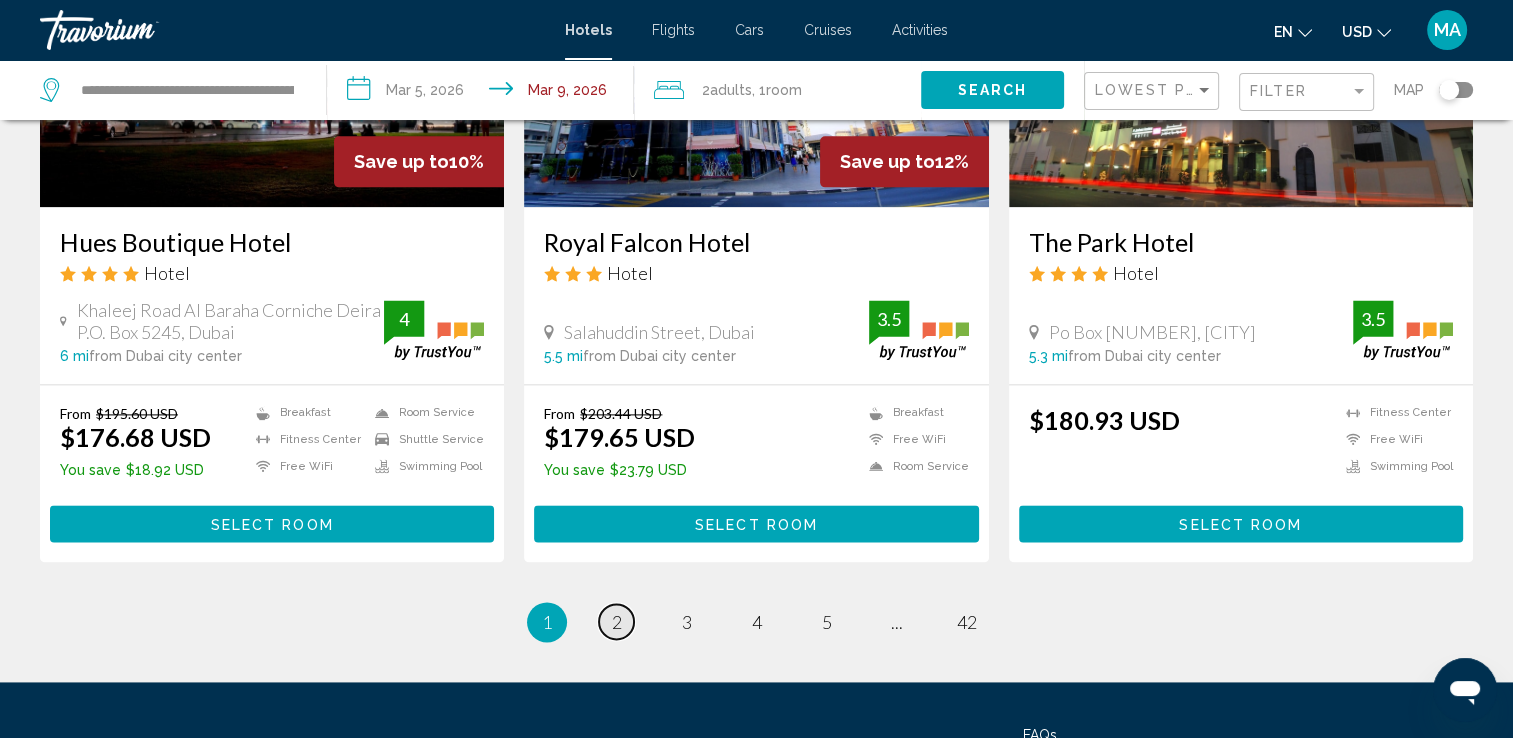 click on "page  2" at bounding box center (616, 621) 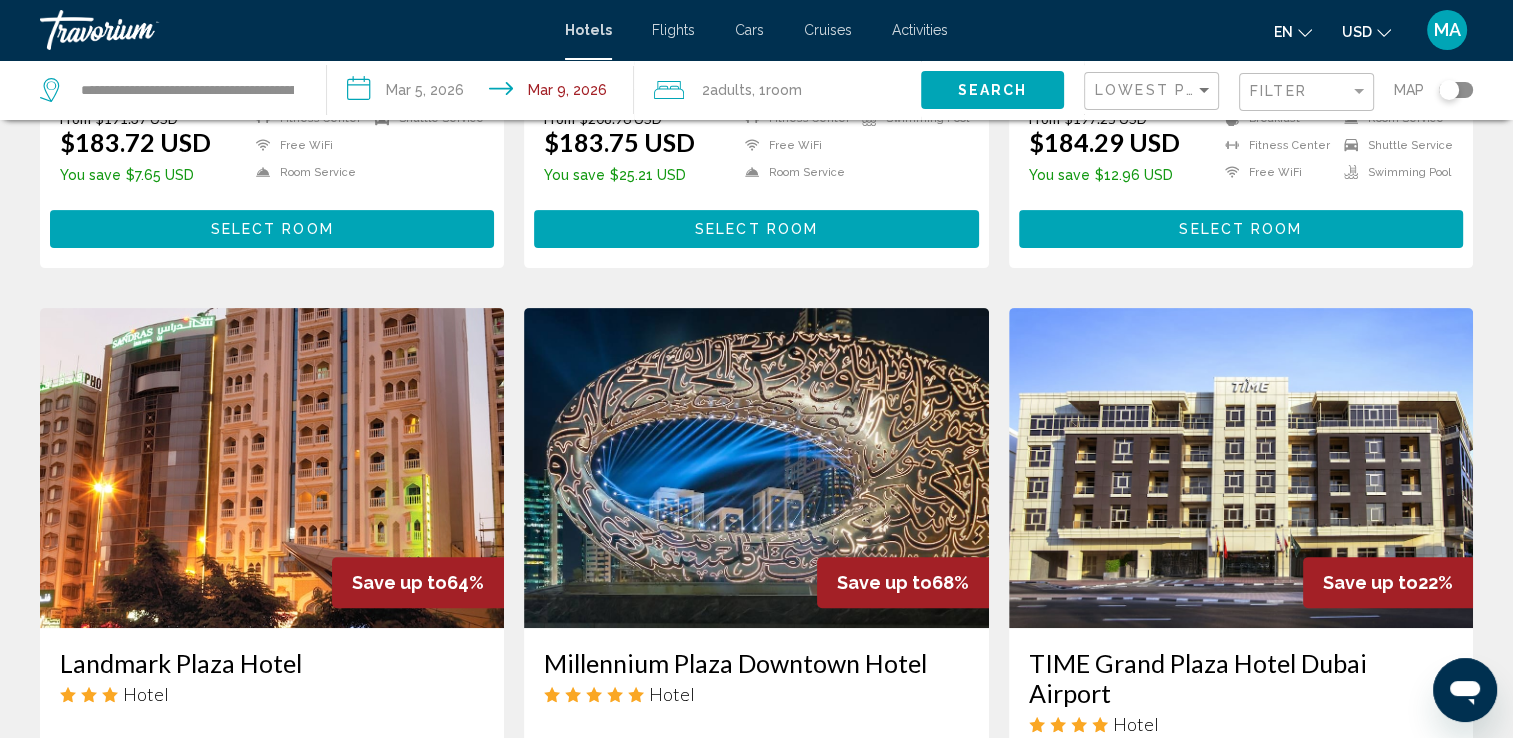 scroll, scrollTop: 144, scrollLeft: 0, axis: vertical 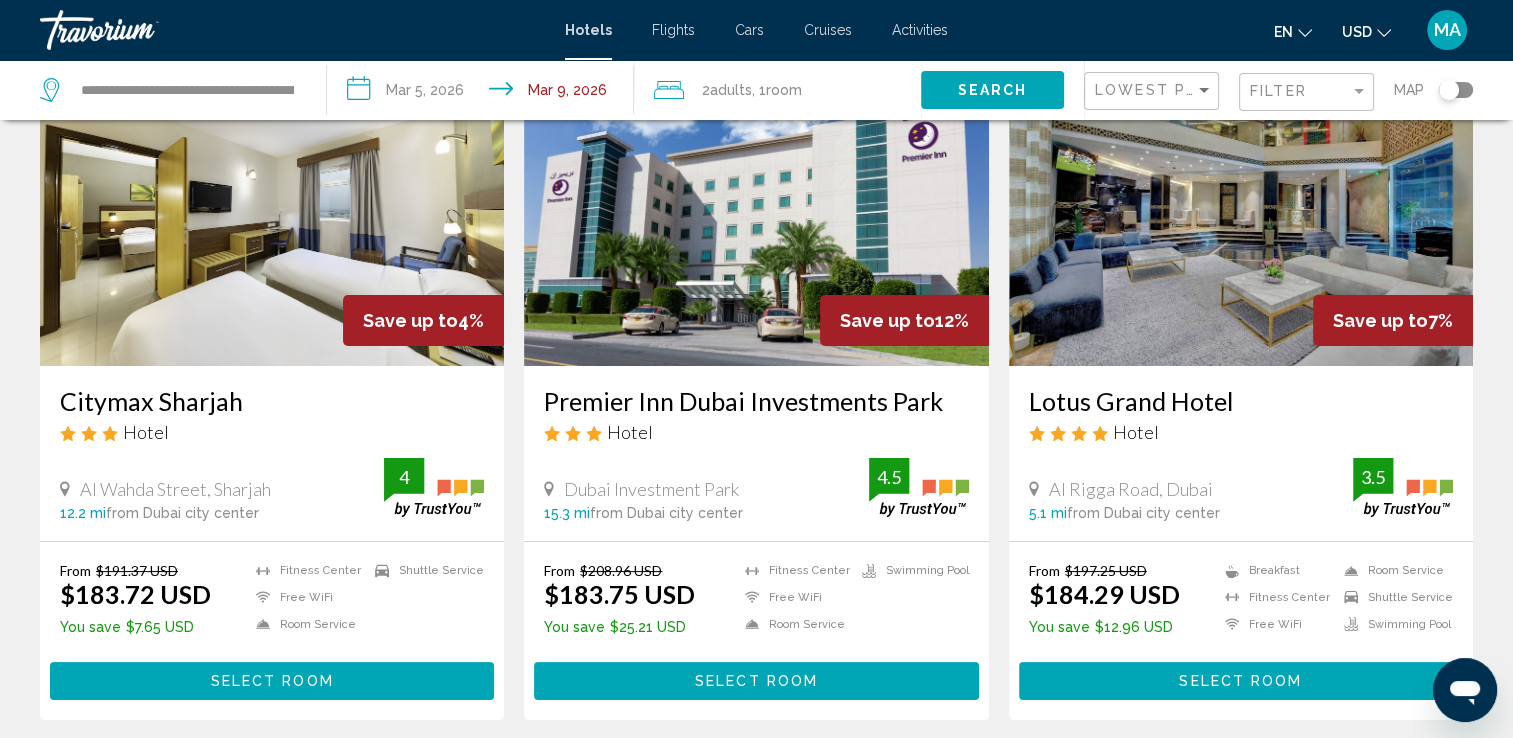 click on "Save up to  4%   Citymax Sharjah
Hotel
Al Wahda Street, Sharjah 12.2 mi  from Dubai city center from hotel 4 From $191.37 USD $183.72 USD  You save  $7.65 USD
Fitness Center
Free WiFi
Room Service
Shuttle Service  4 Select Room Save up to  12%   Premier Inn Dubai Investments Park
Hotel
Dubai Investment Park 15.3 mi  from Dubai city center from hotel 4.5 From $208.96 USD $183.75 USD  You save  $25.21 USD
Fitness Center
Free WiFi" at bounding box center [756, 1504] 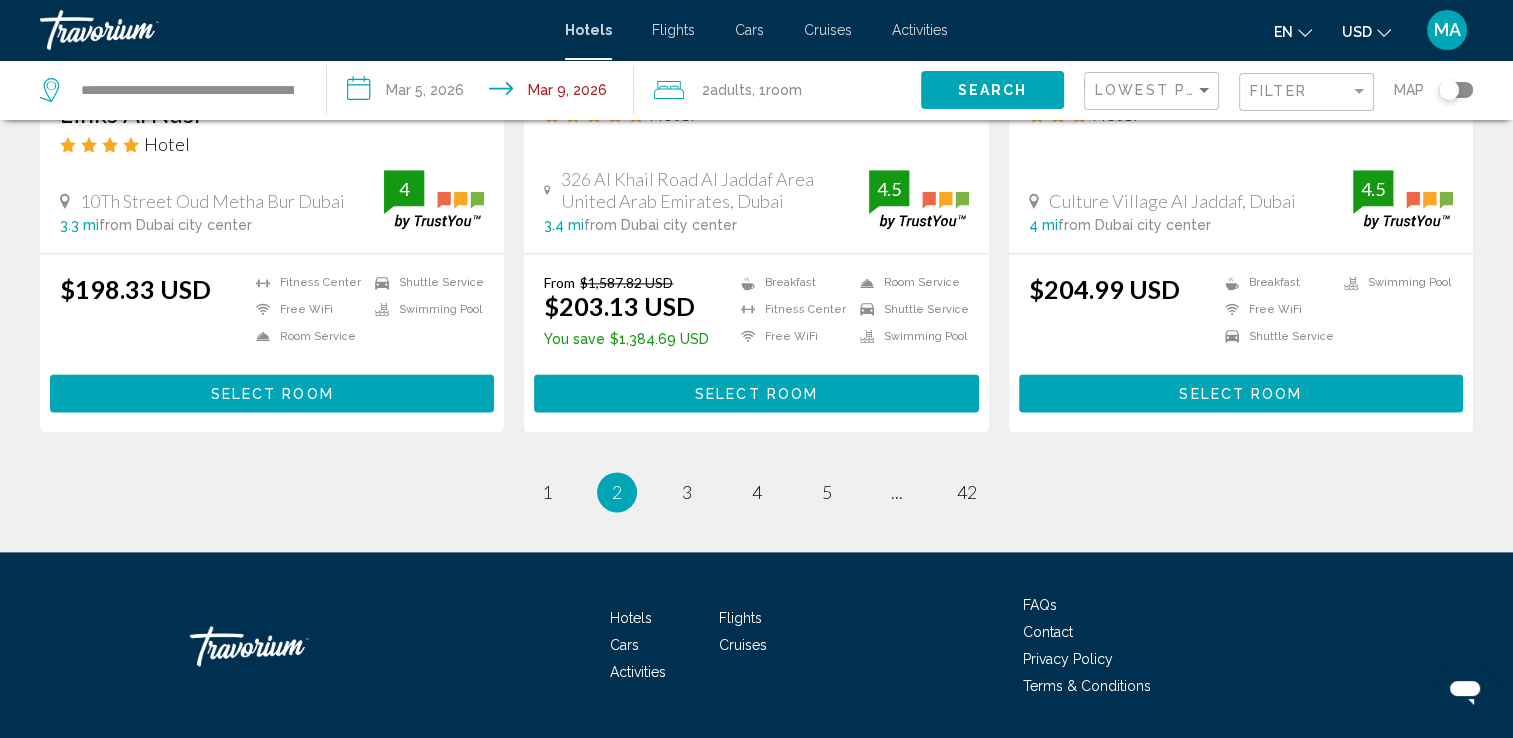 scroll, scrollTop: 2660, scrollLeft: 0, axis: vertical 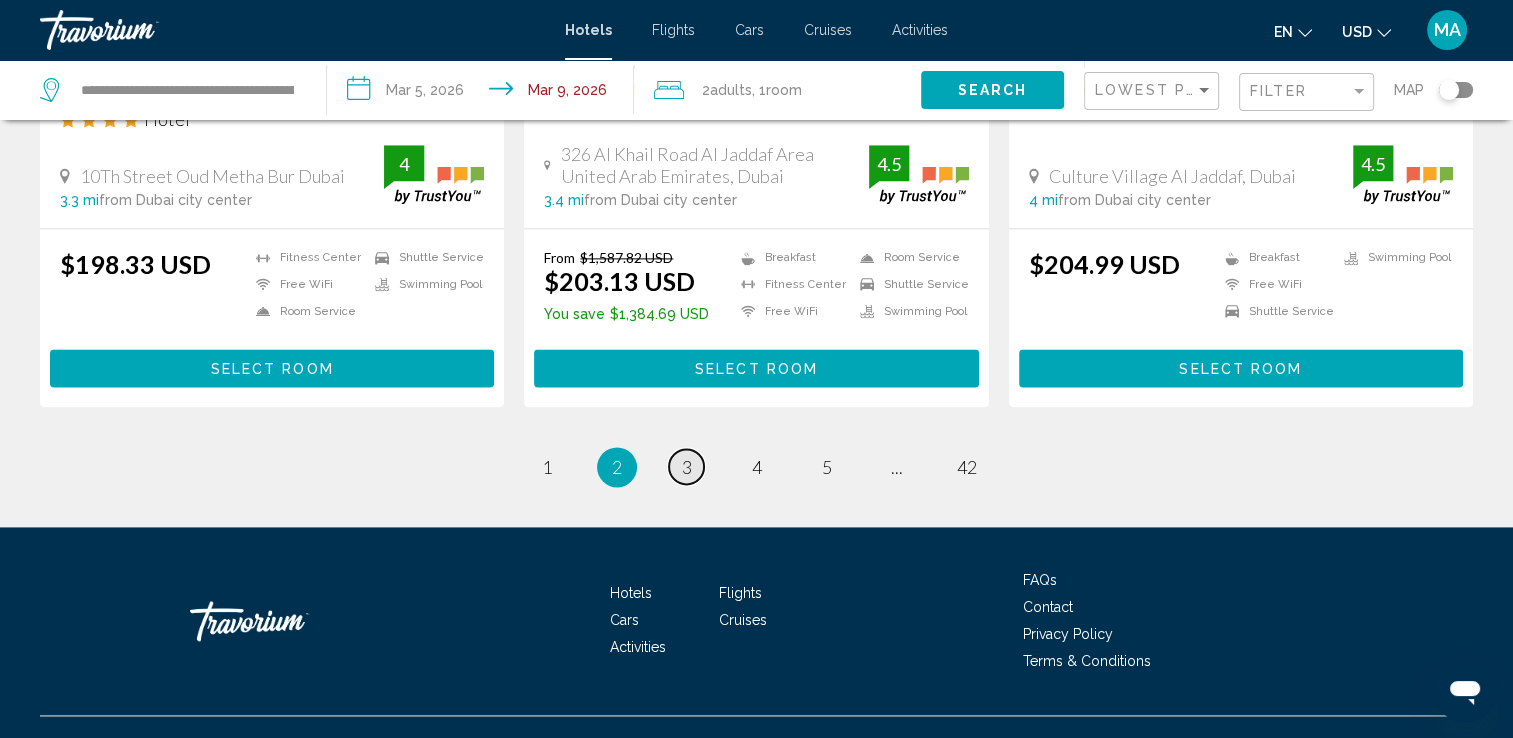 click on "page  3" at bounding box center [686, 466] 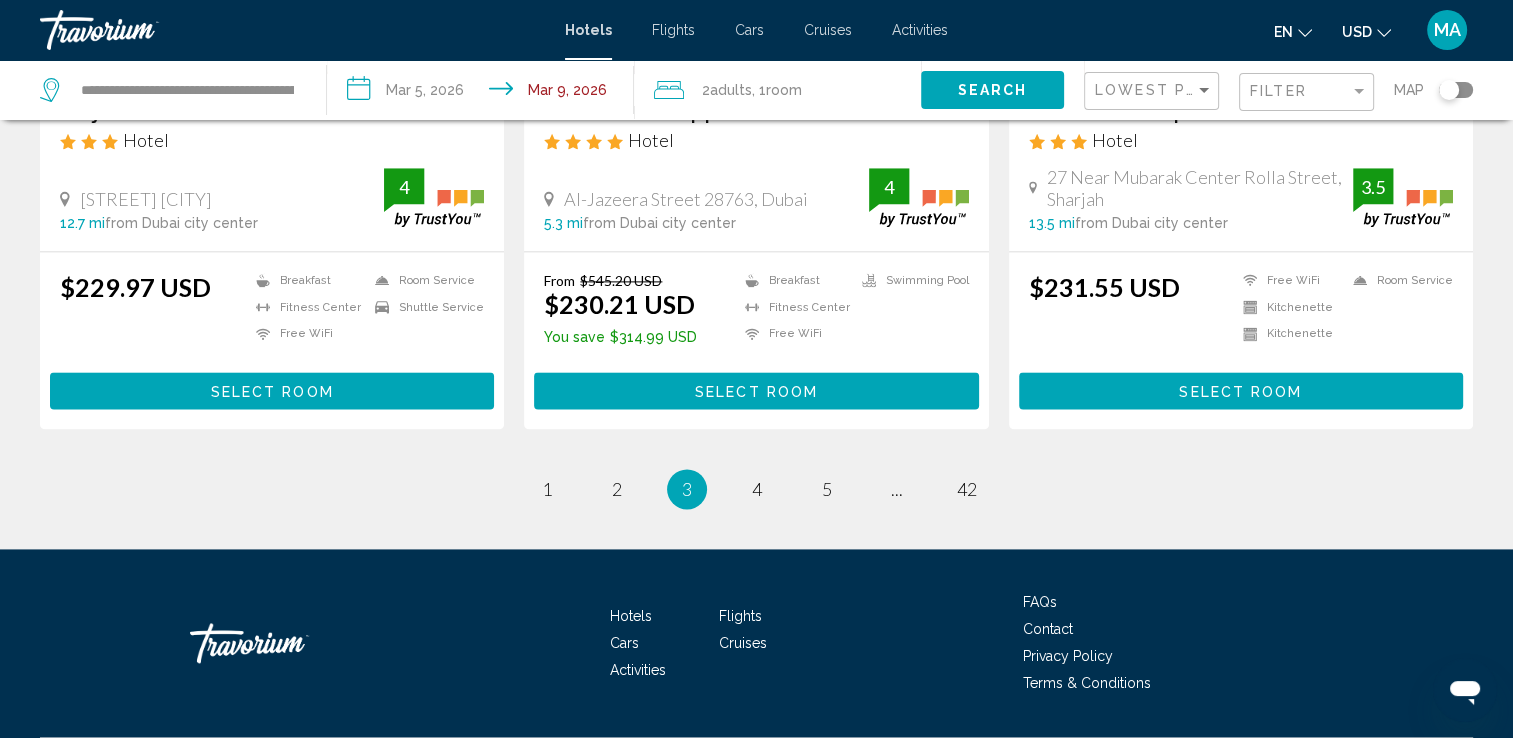 scroll, scrollTop: 2680, scrollLeft: 0, axis: vertical 